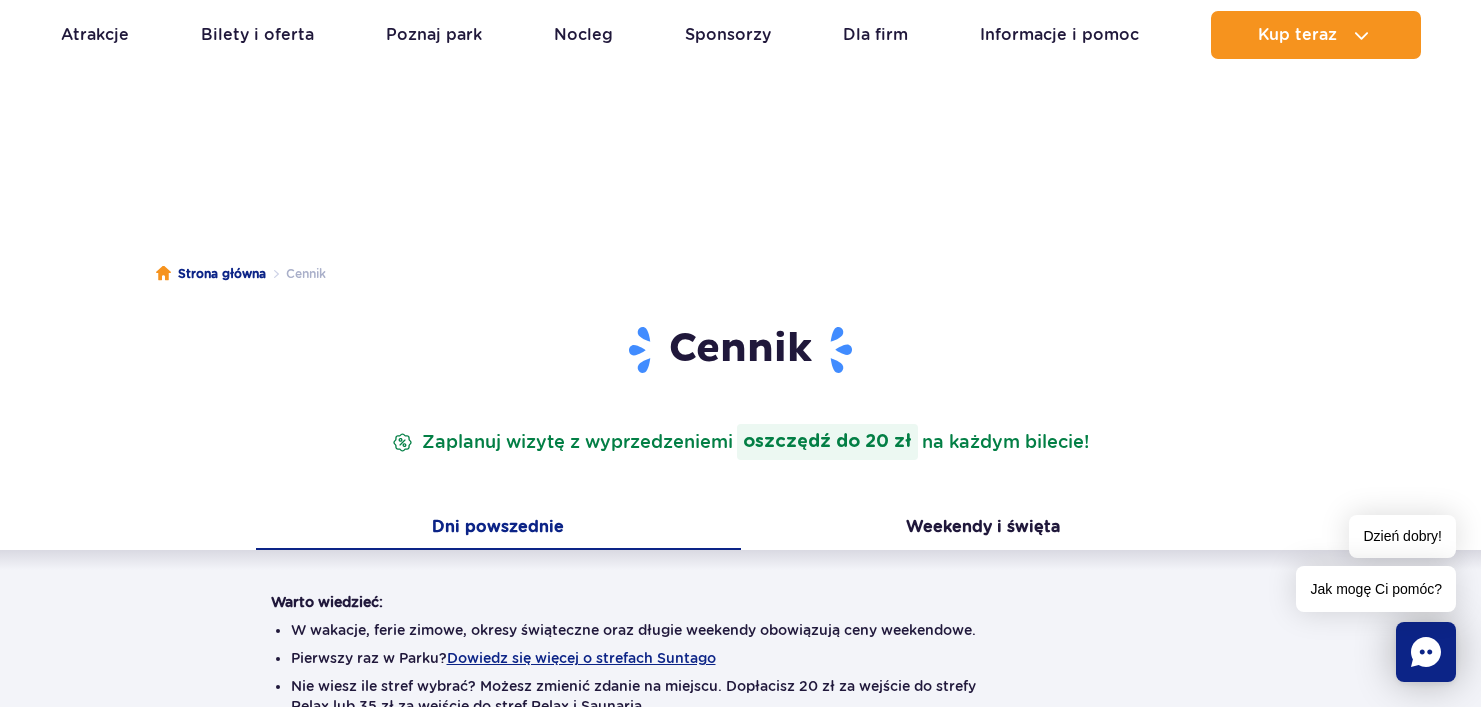 scroll, scrollTop: 600, scrollLeft: 0, axis: vertical 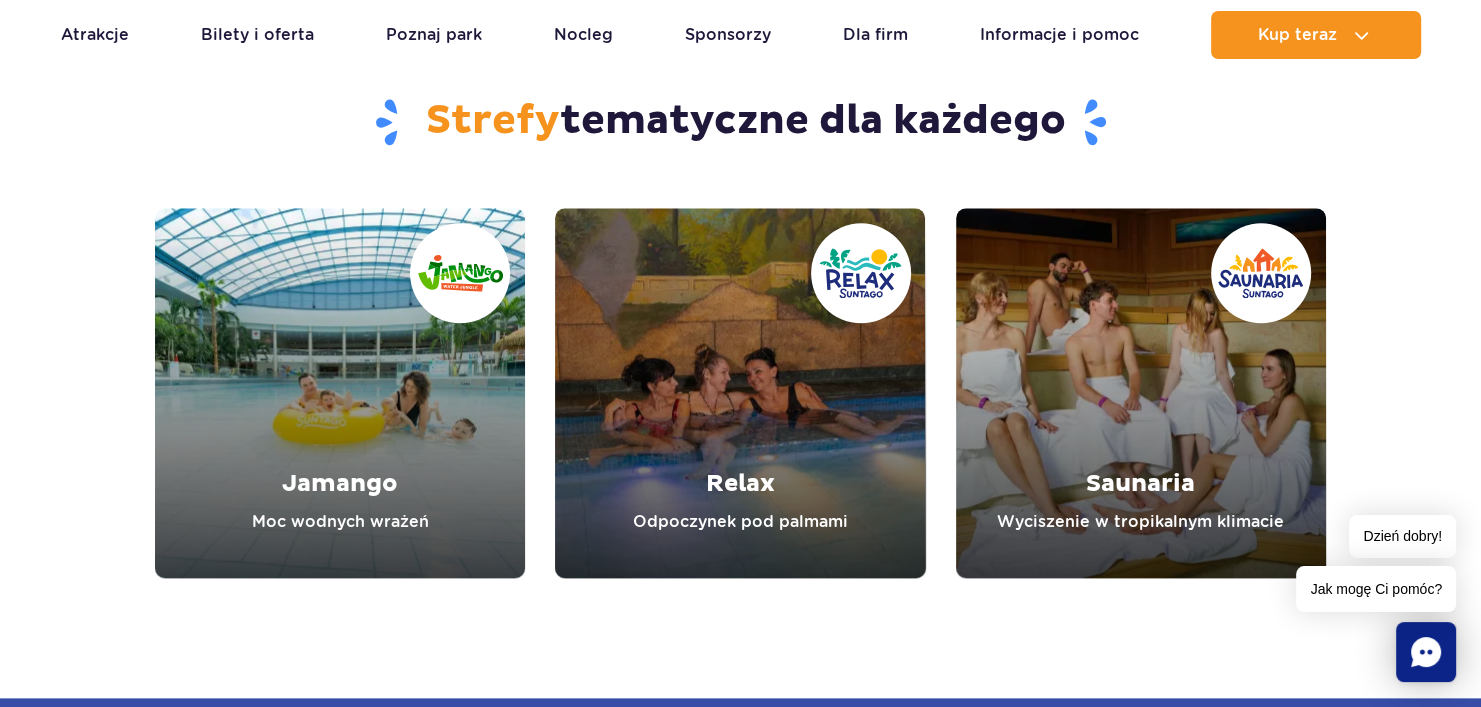 click at bounding box center (1141, 393) 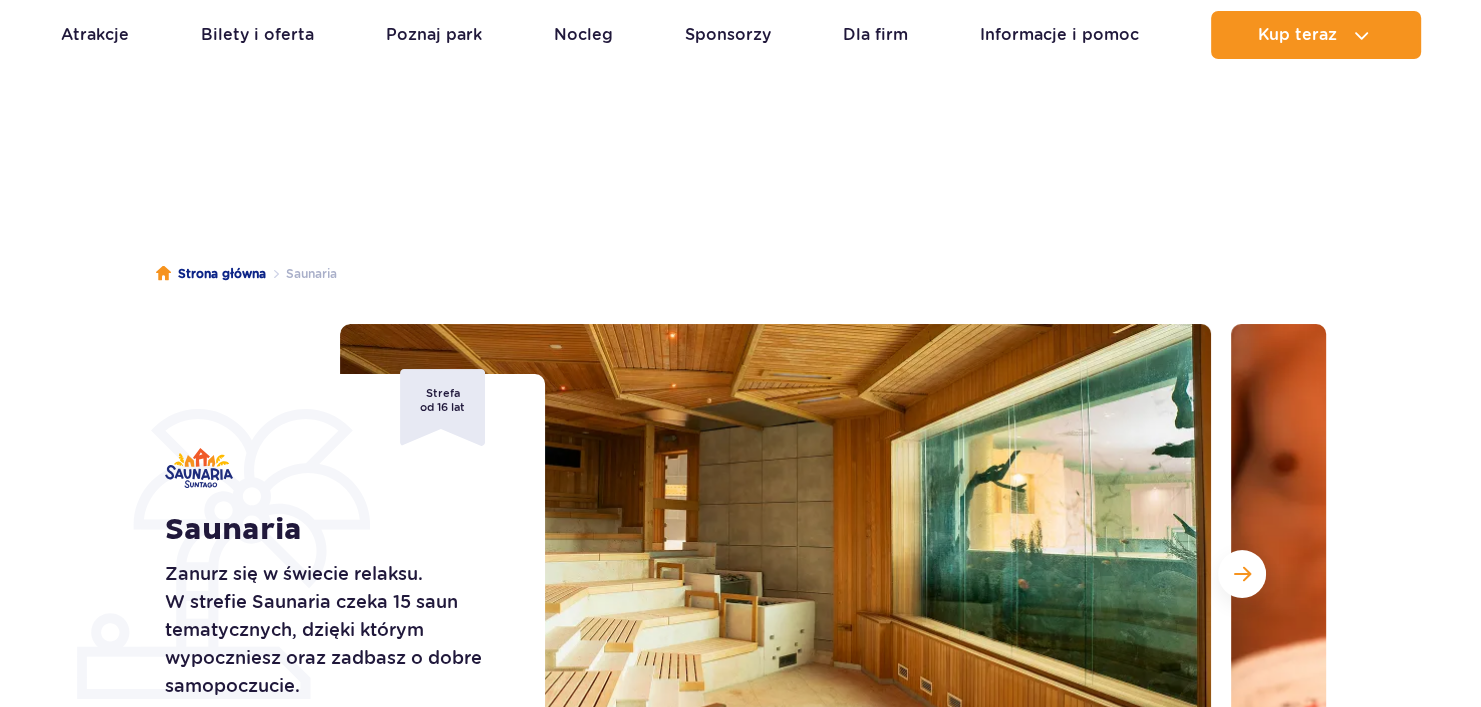 scroll, scrollTop: 163, scrollLeft: 0, axis: vertical 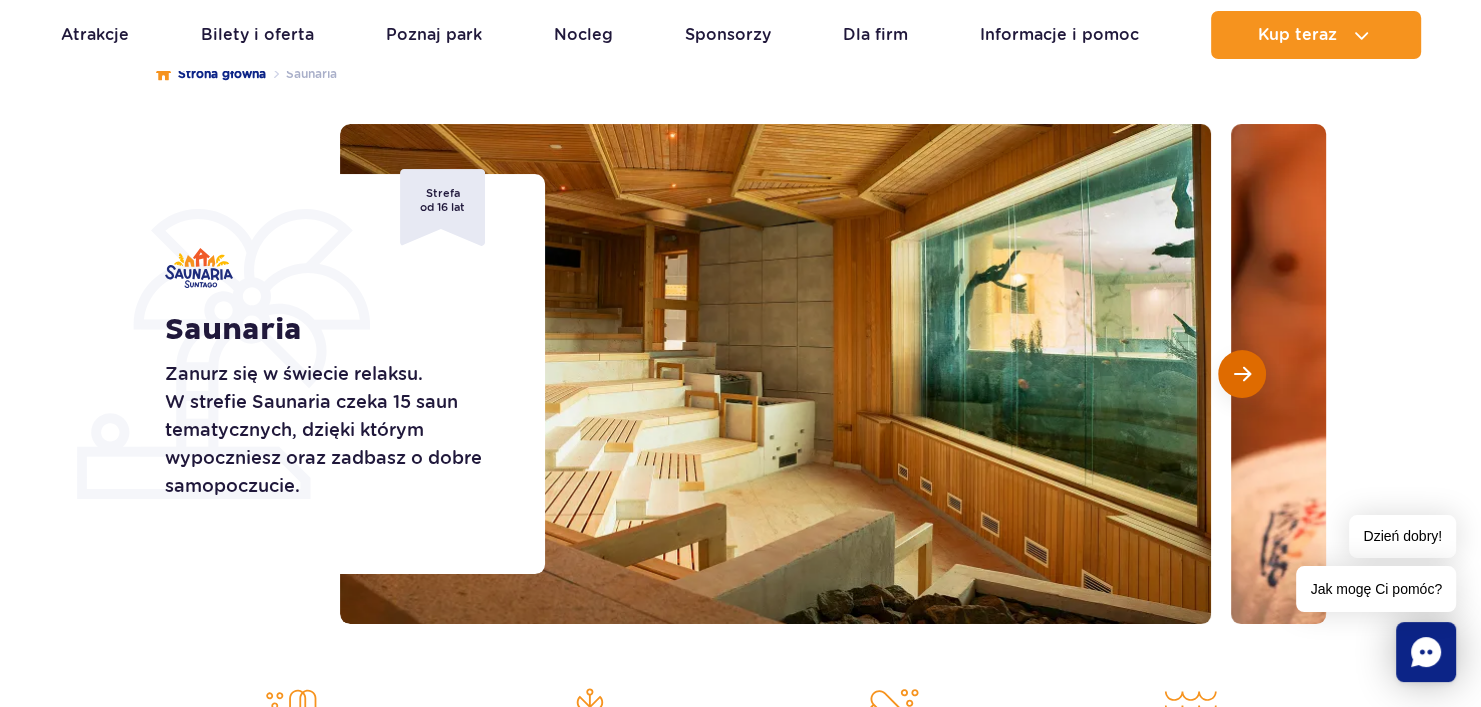 click at bounding box center (1242, 374) 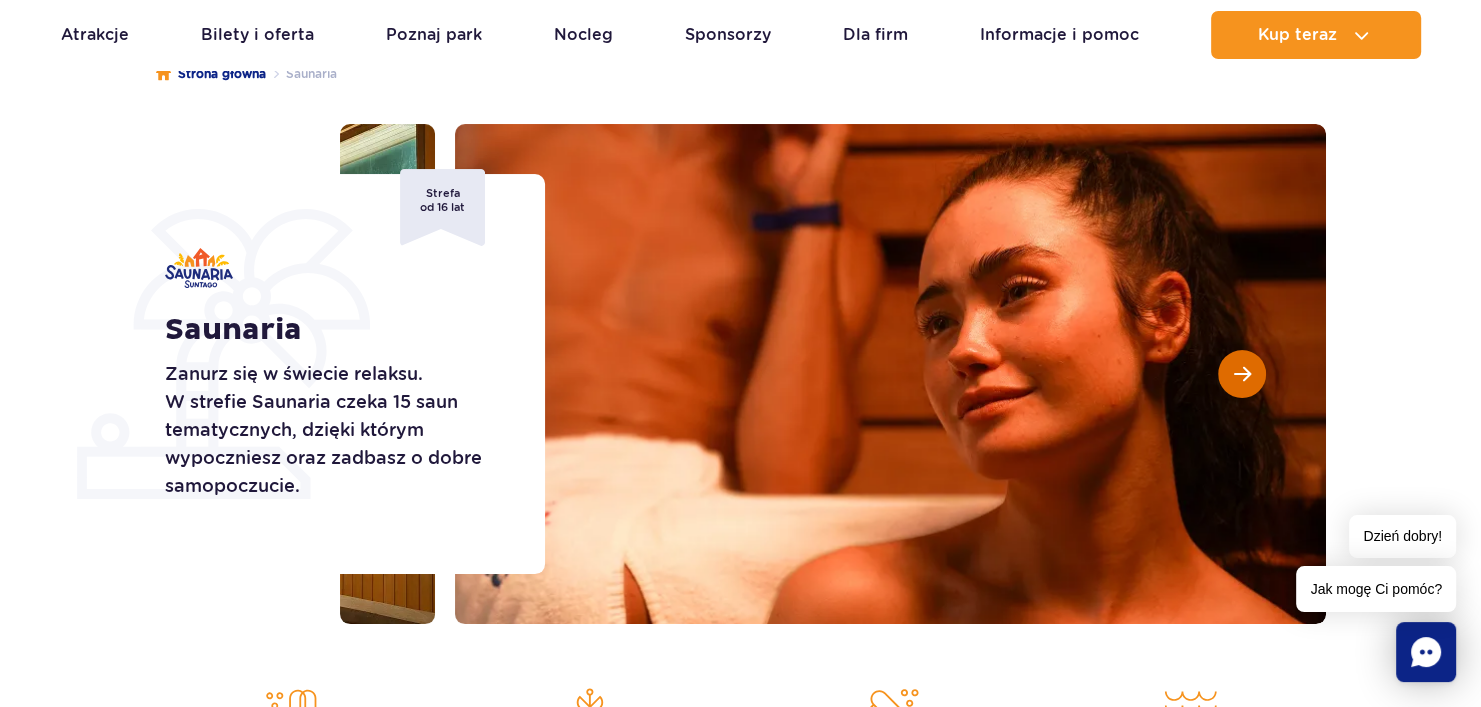 click at bounding box center [1242, 374] 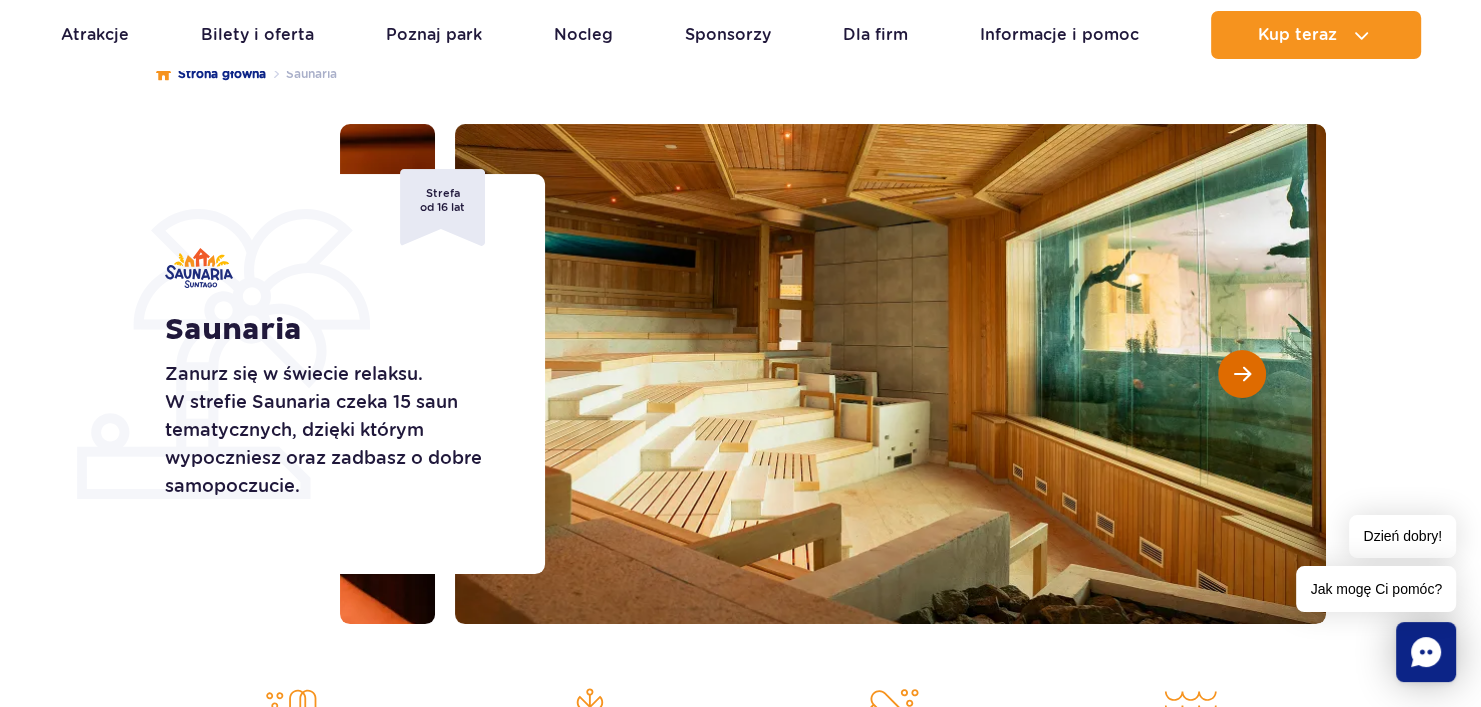 click at bounding box center [1242, 374] 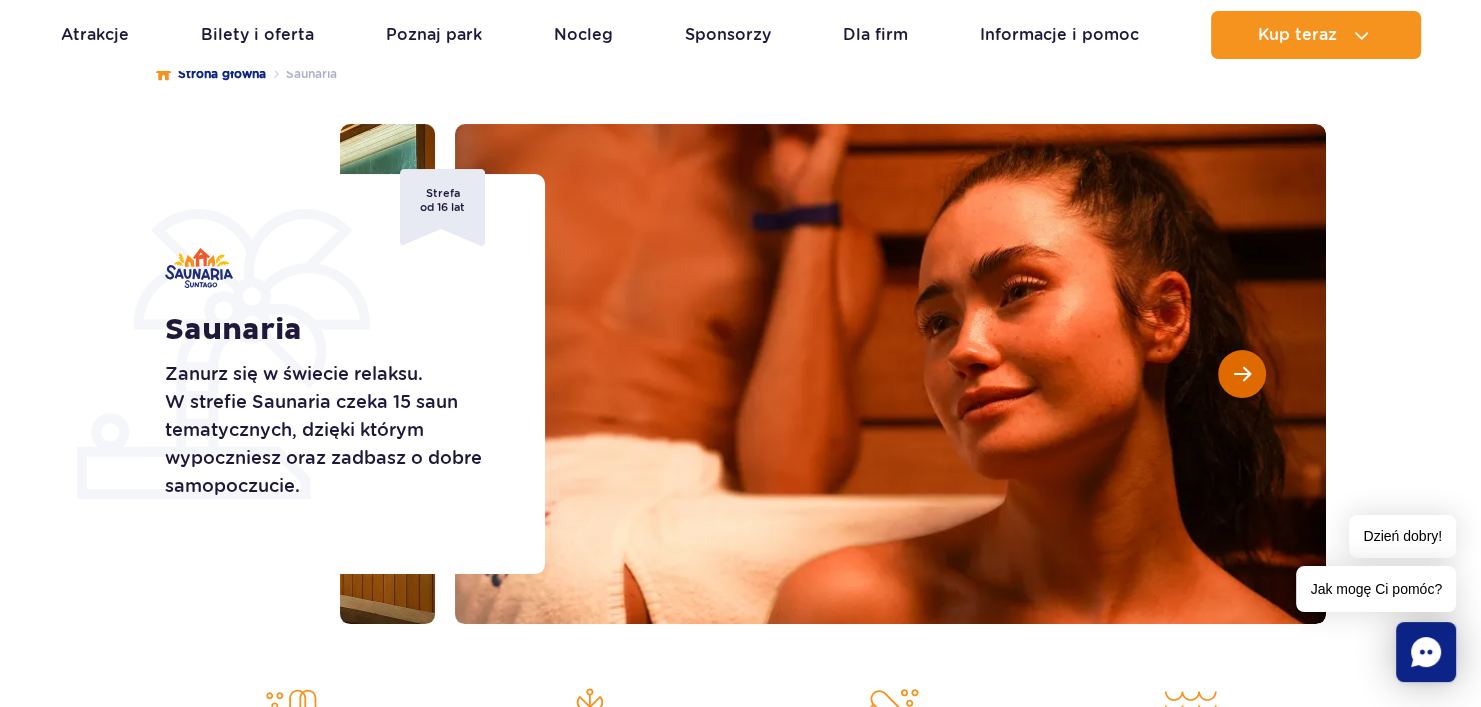 click at bounding box center (1242, 374) 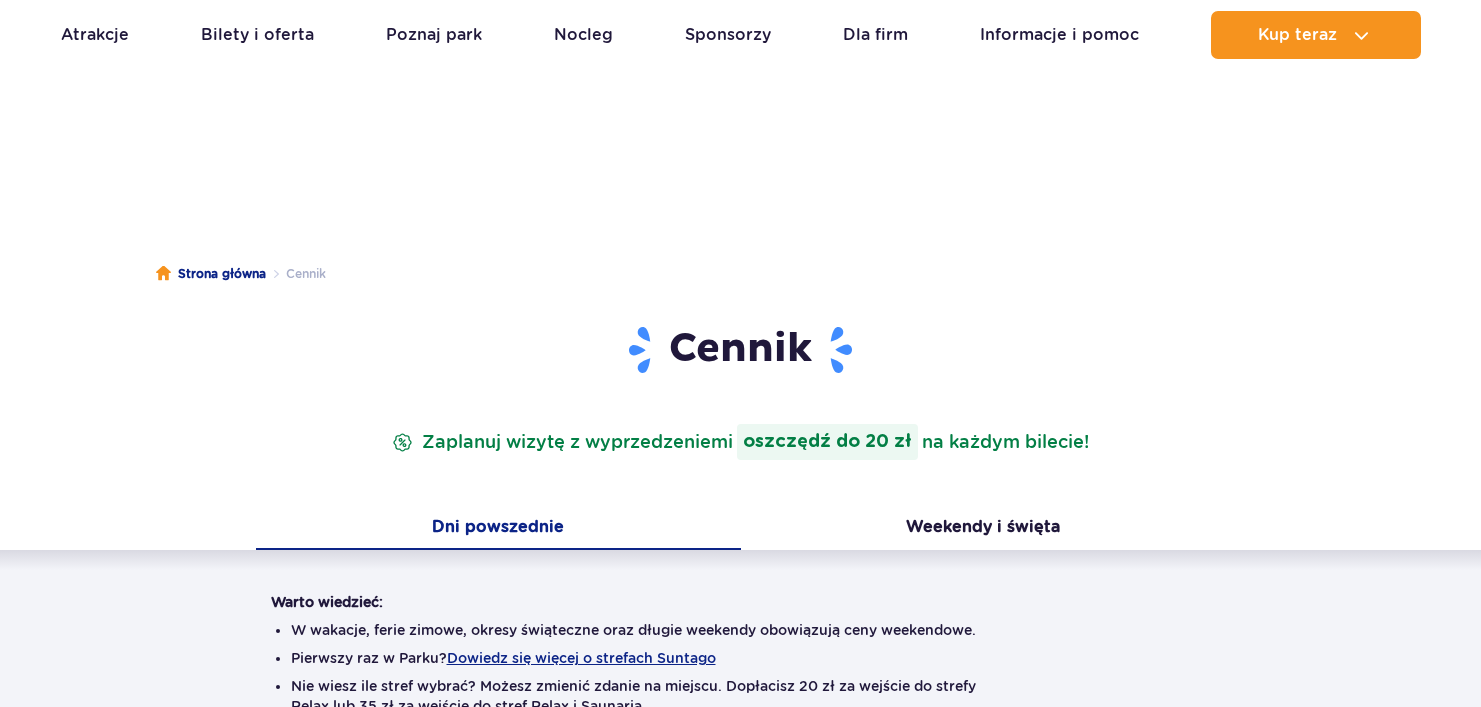 scroll, scrollTop: 2200, scrollLeft: 0, axis: vertical 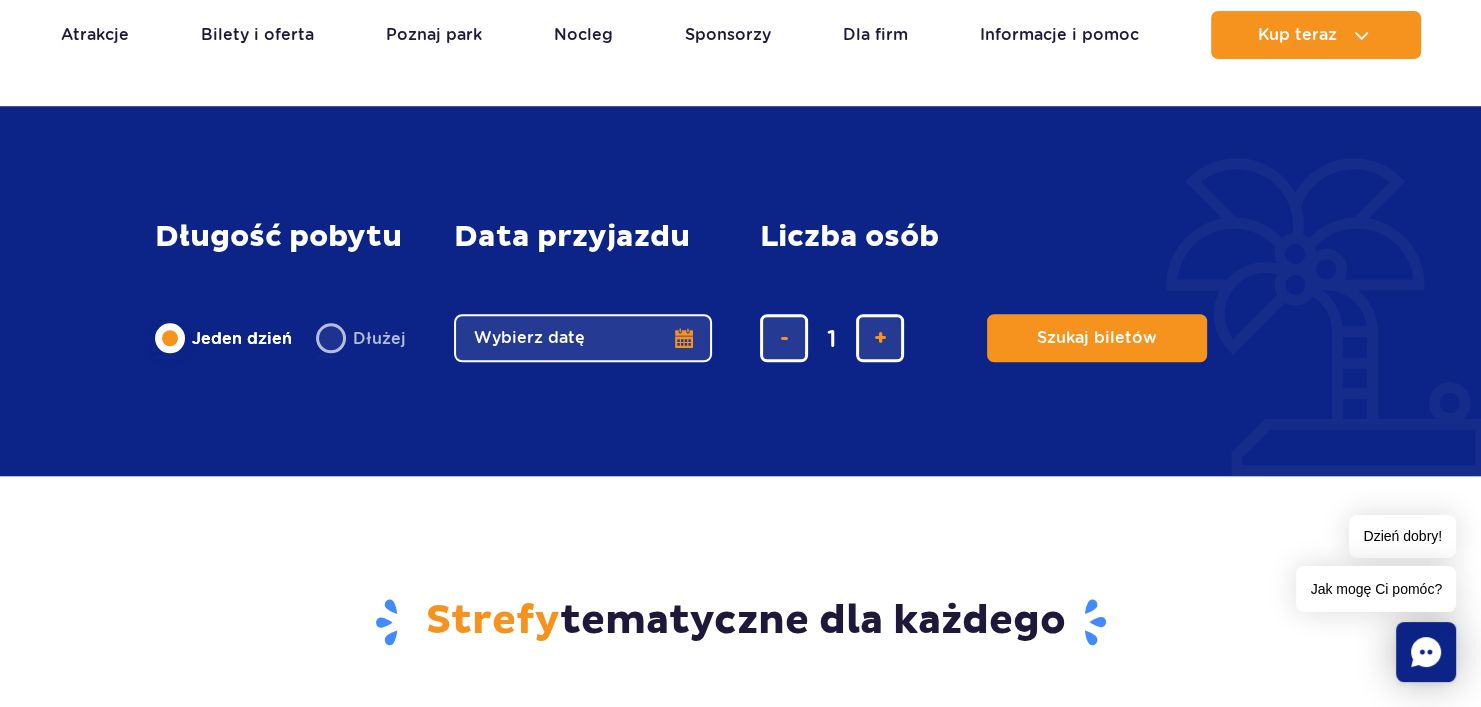 click on "Wybierz datę" at bounding box center (583, 338) 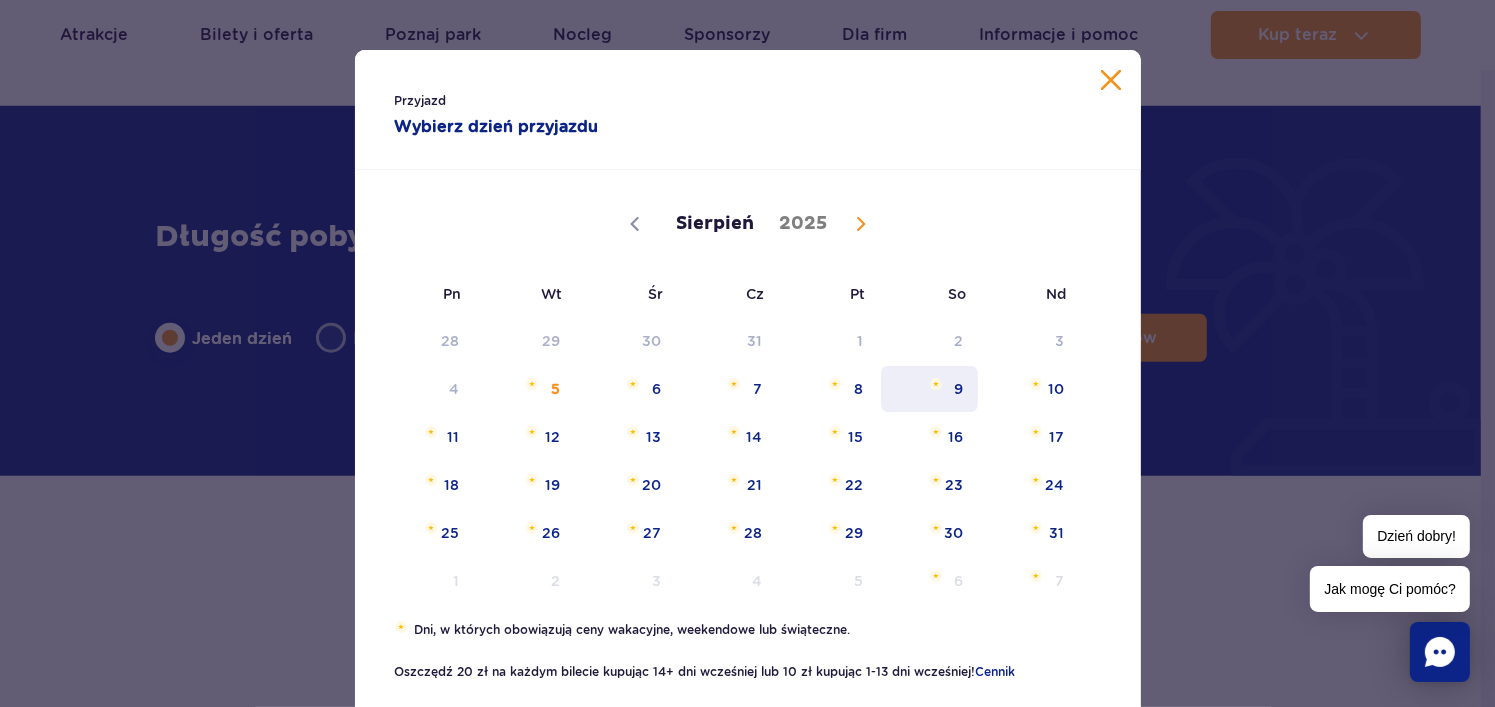 click on "9" at bounding box center [929, 389] 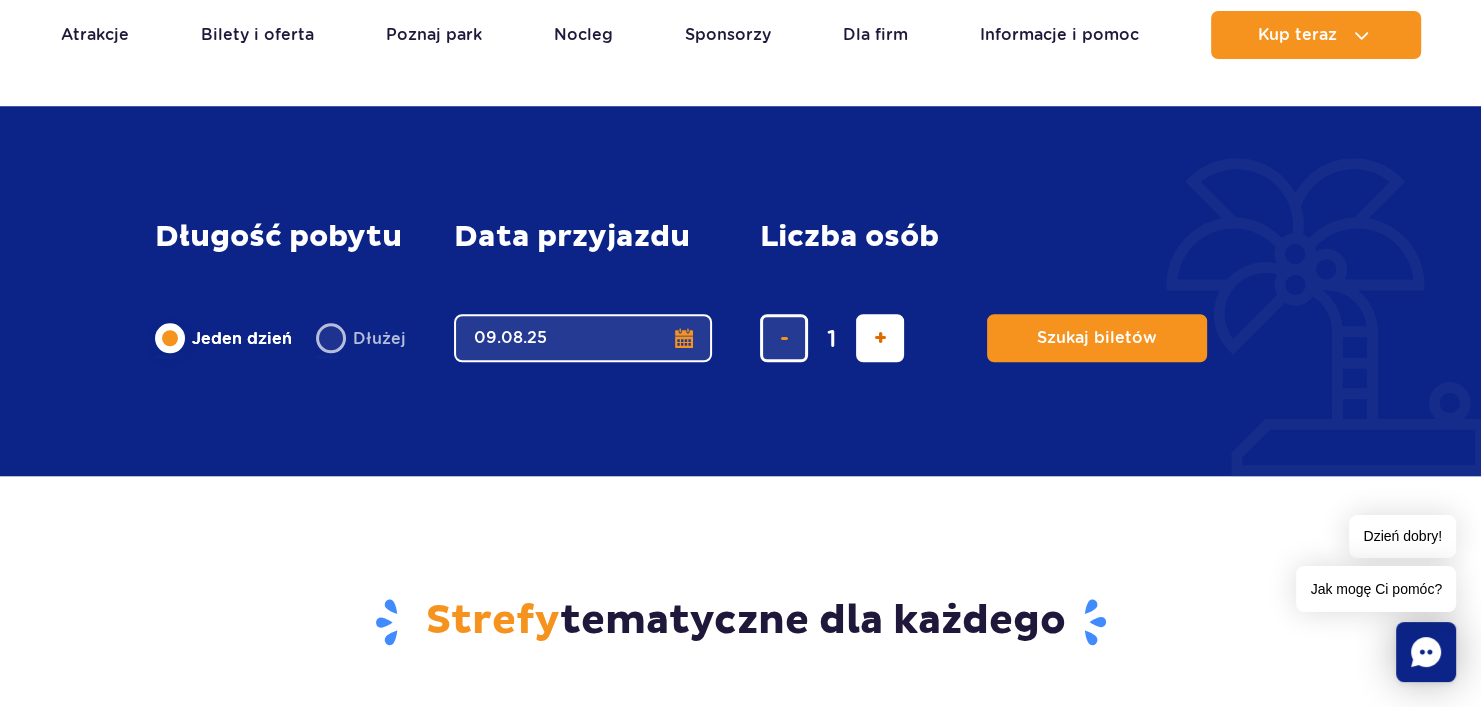 click at bounding box center [880, 338] 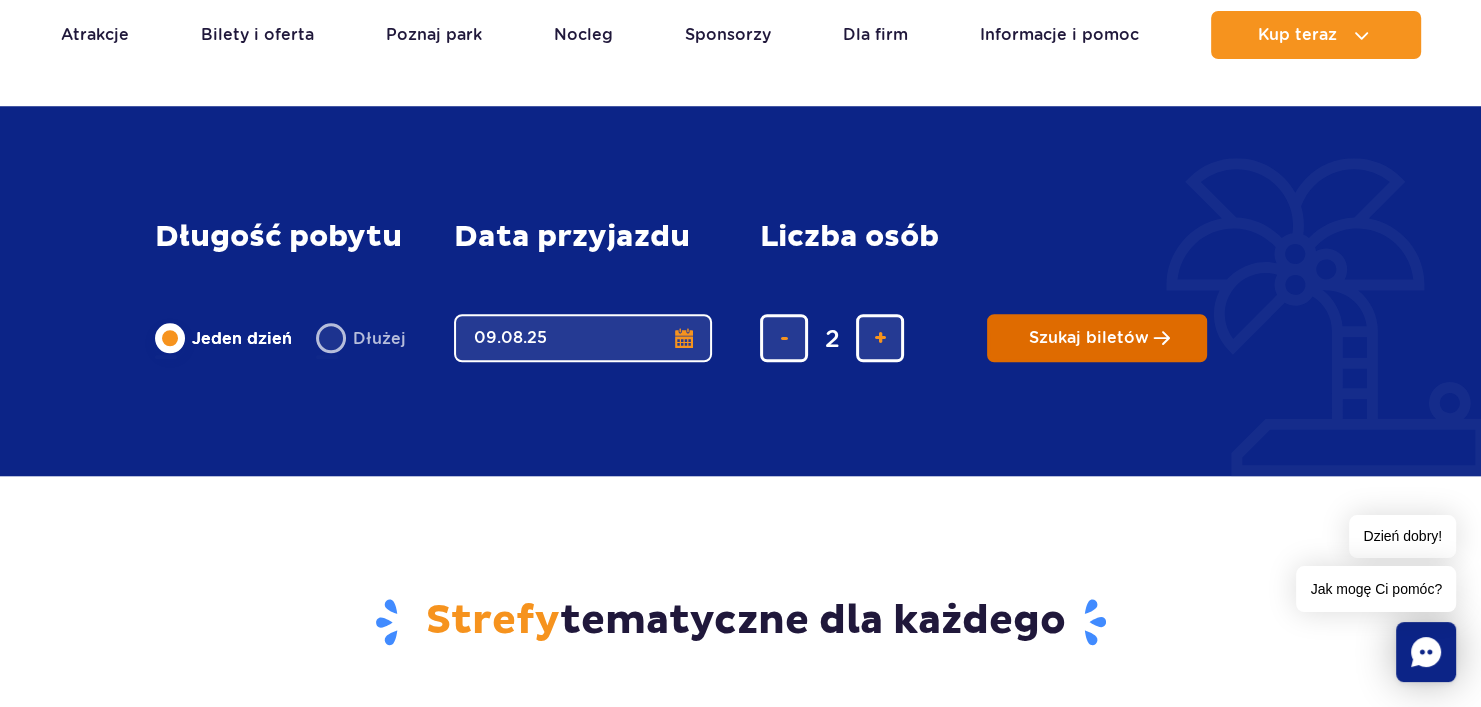 click on "Szukaj biletów" at bounding box center [1097, 338] 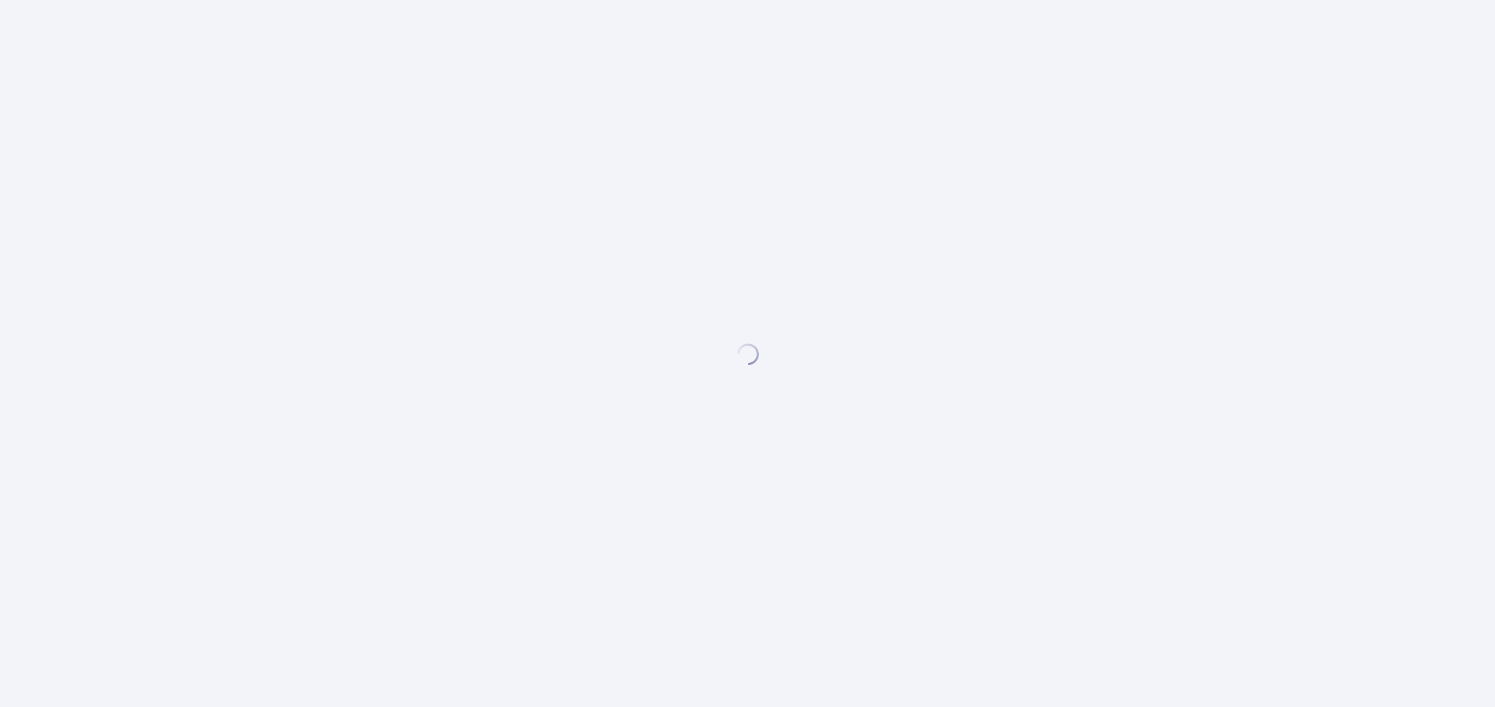 scroll, scrollTop: 0, scrollLeft: 0, axis: both 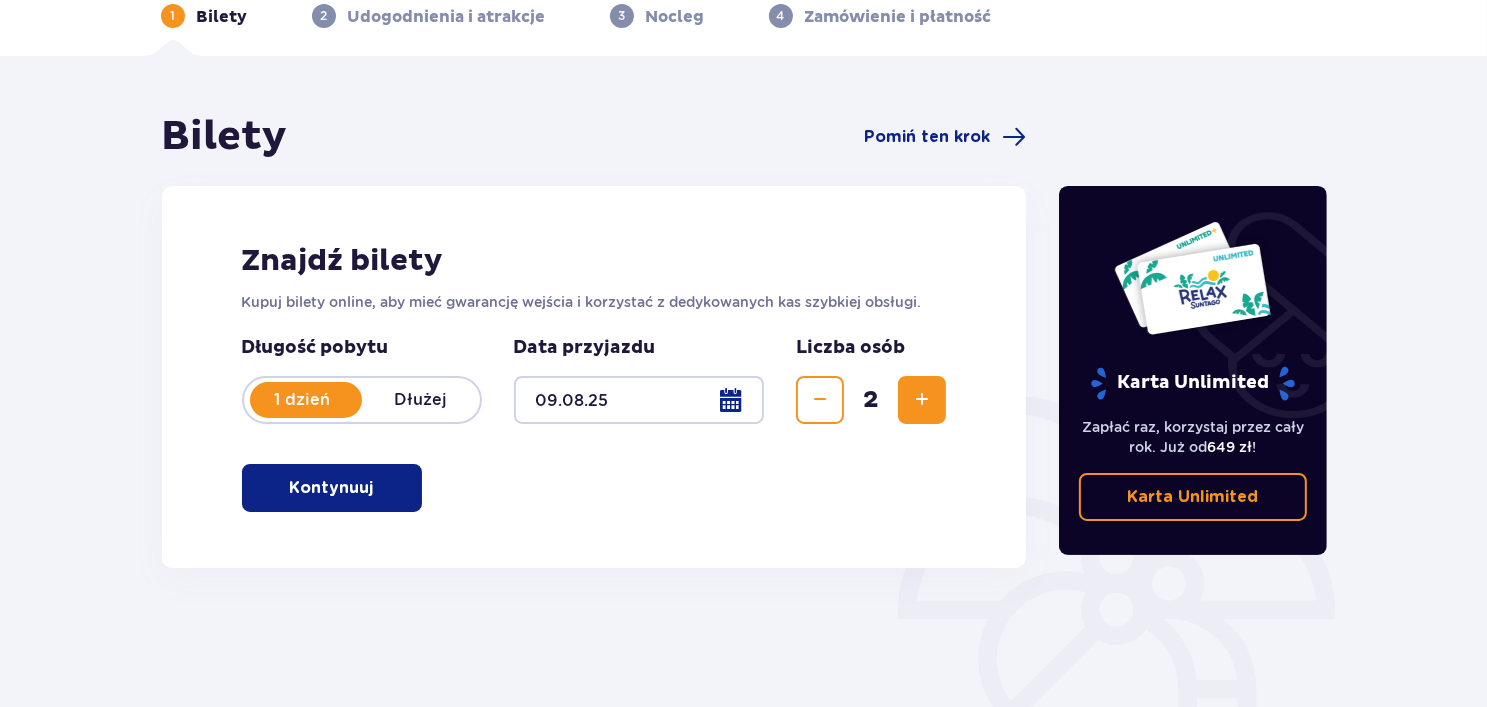 click on "Kontynuuj" at bounding box center [332, 488] 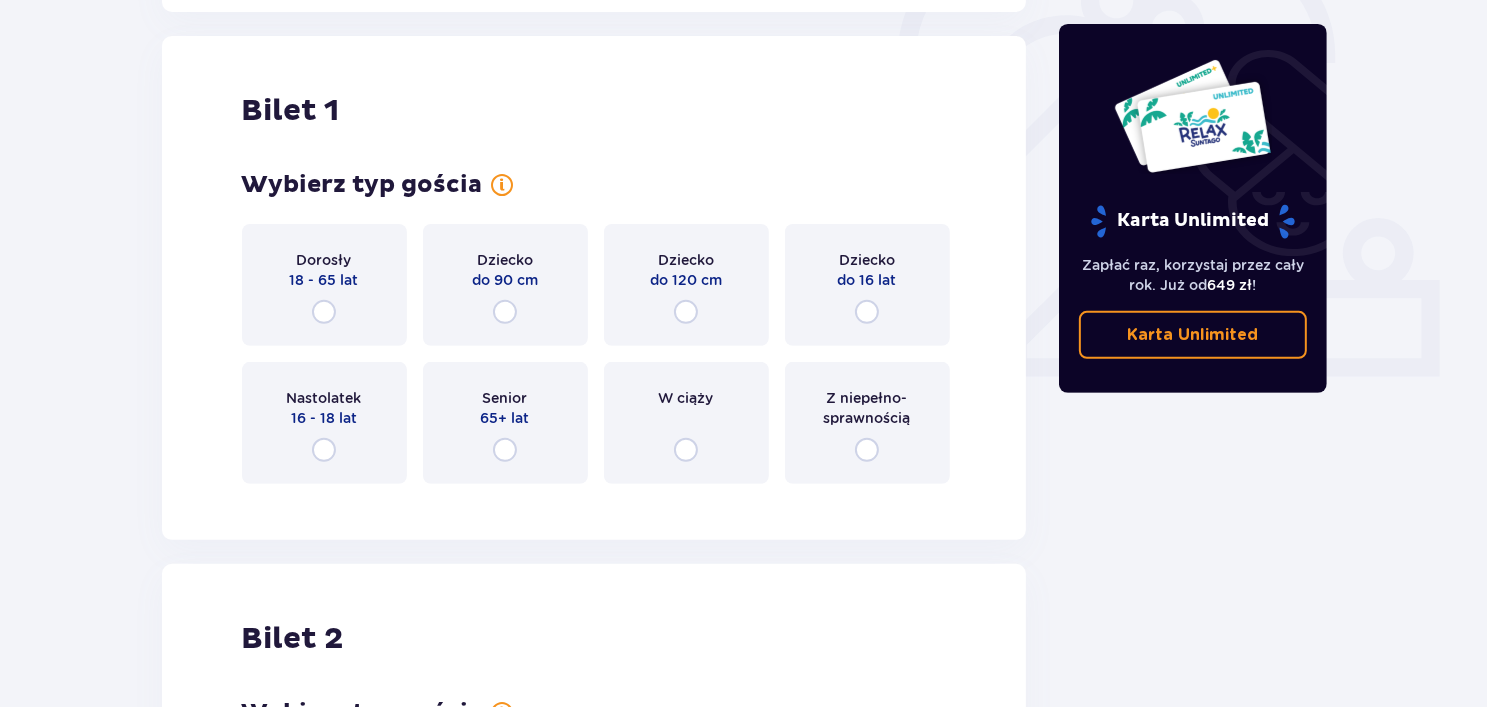 scroll, scrollTop: 668, scrollLeft: 0, axis: vertical 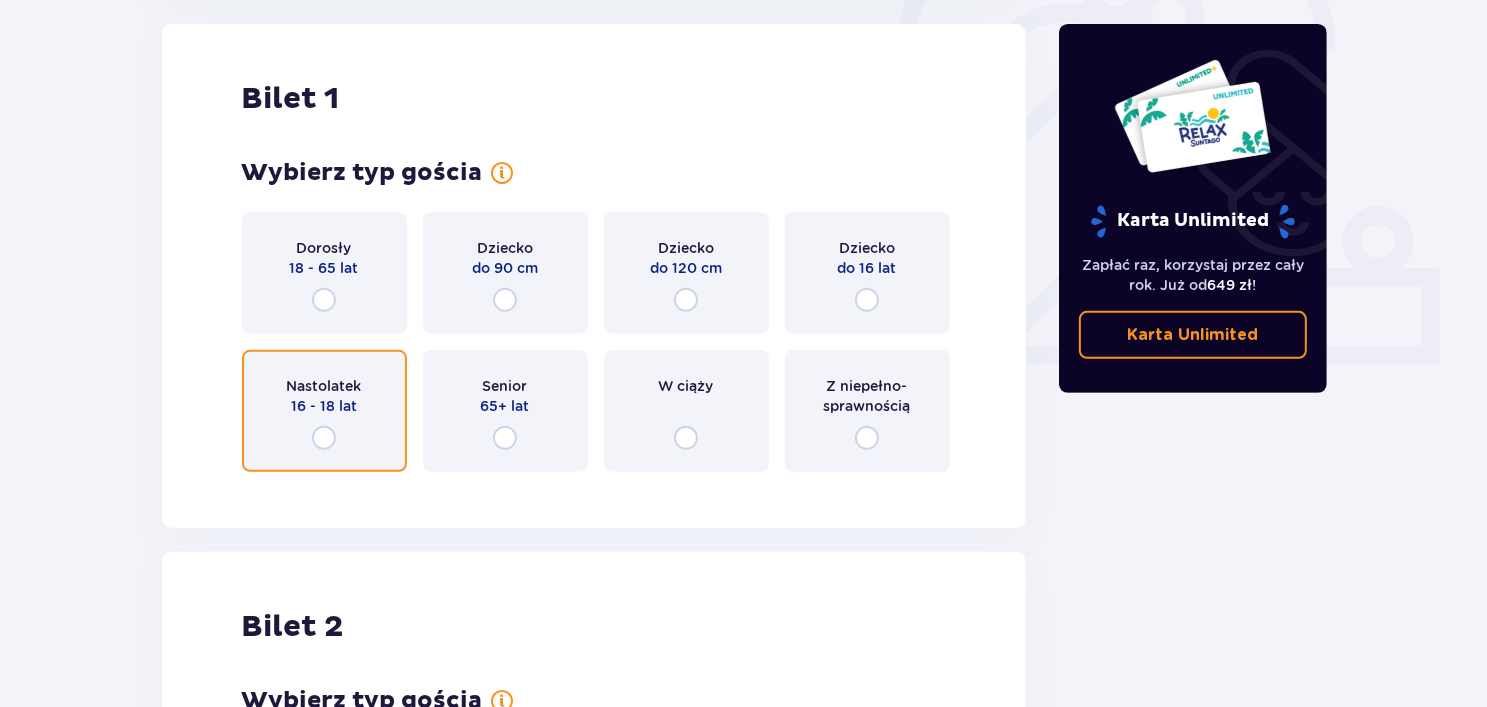click at bounding box center (324, 438) 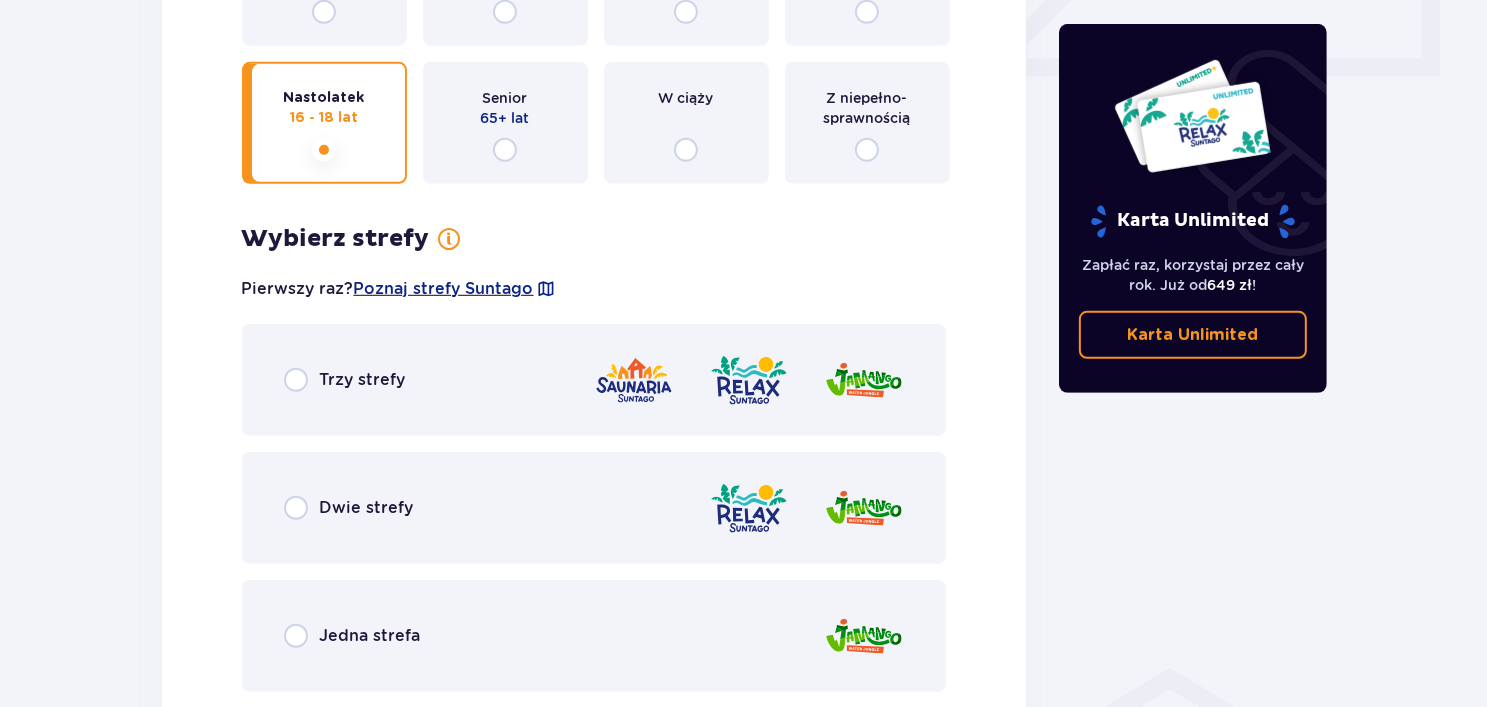 scroll, scrollTop: 1056, scrollLeft: 0, axis: vertical 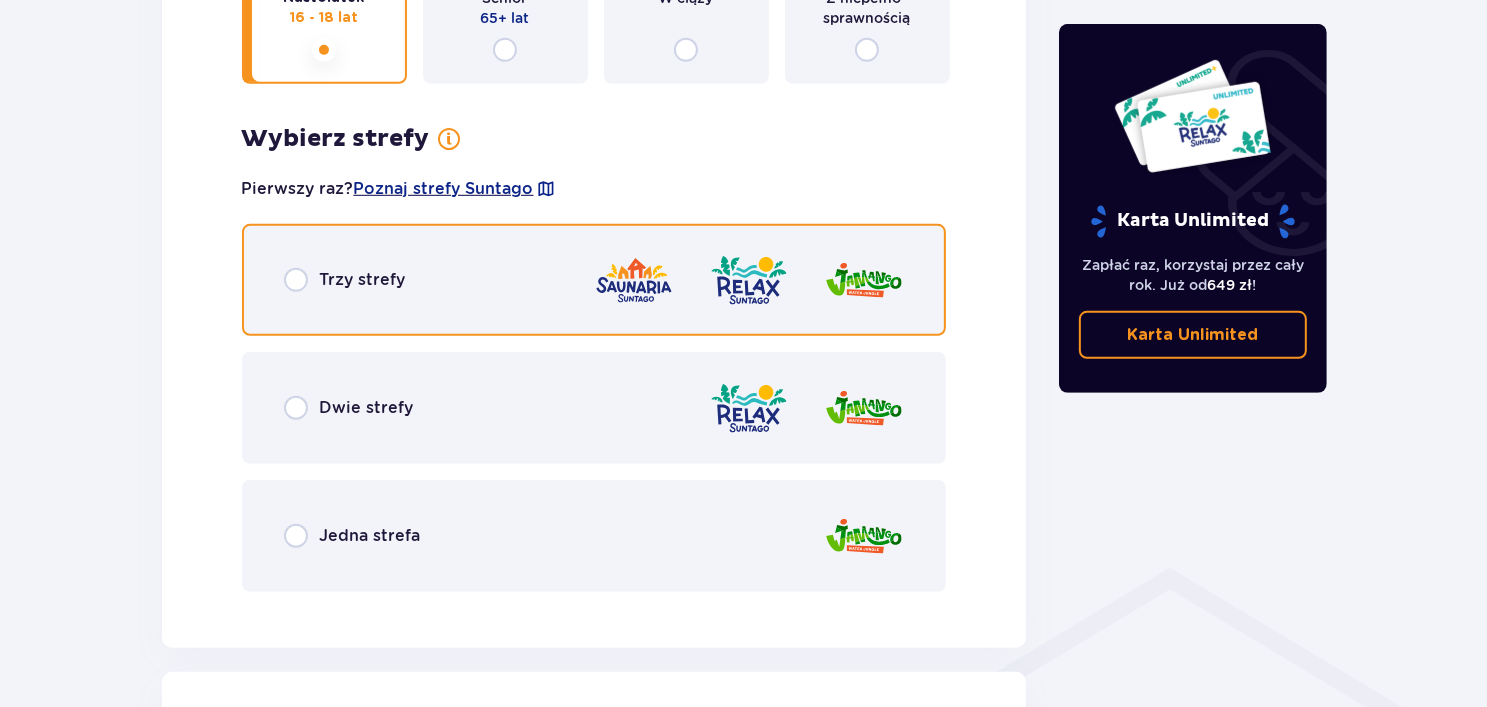 click at bounding box center (296, 280) 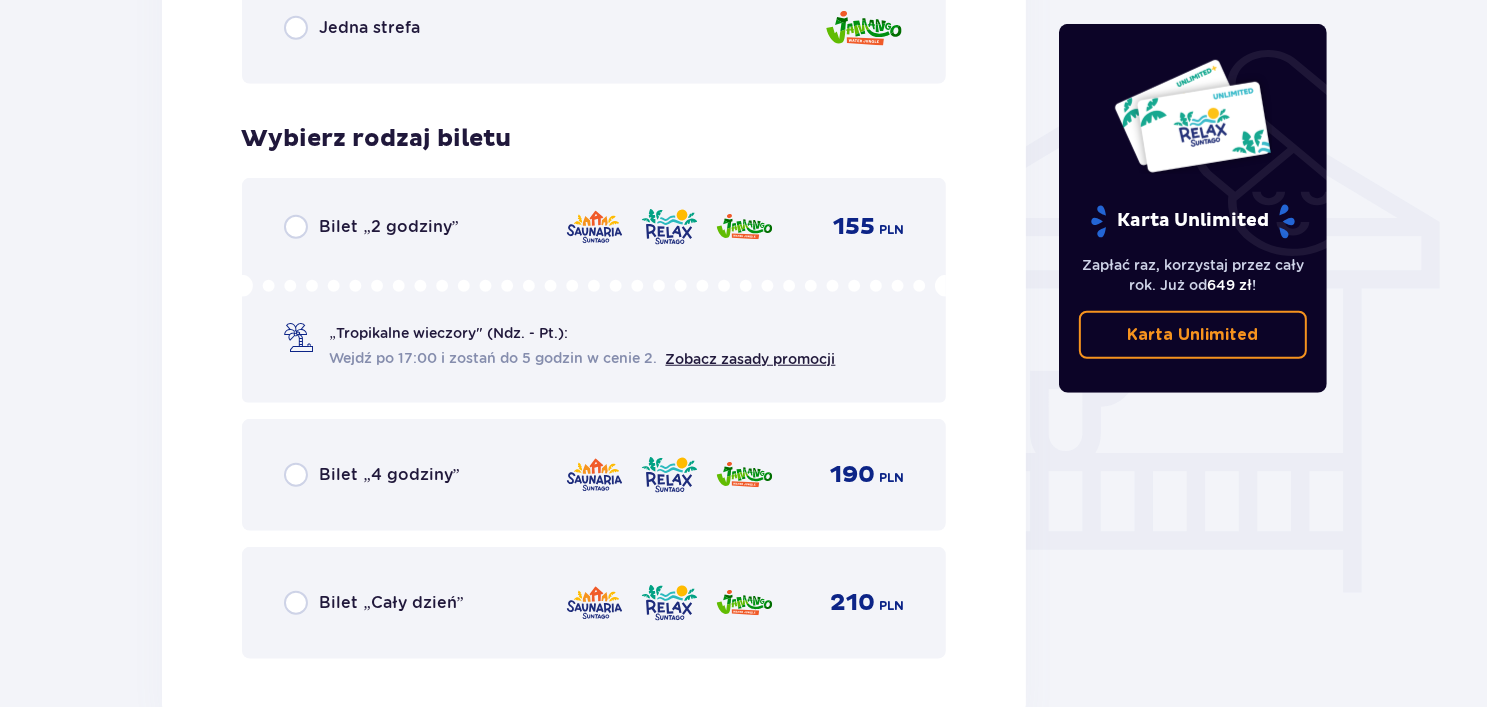 scroll, scrollTop: 1664, scrollLeft: 0, axis: vertical 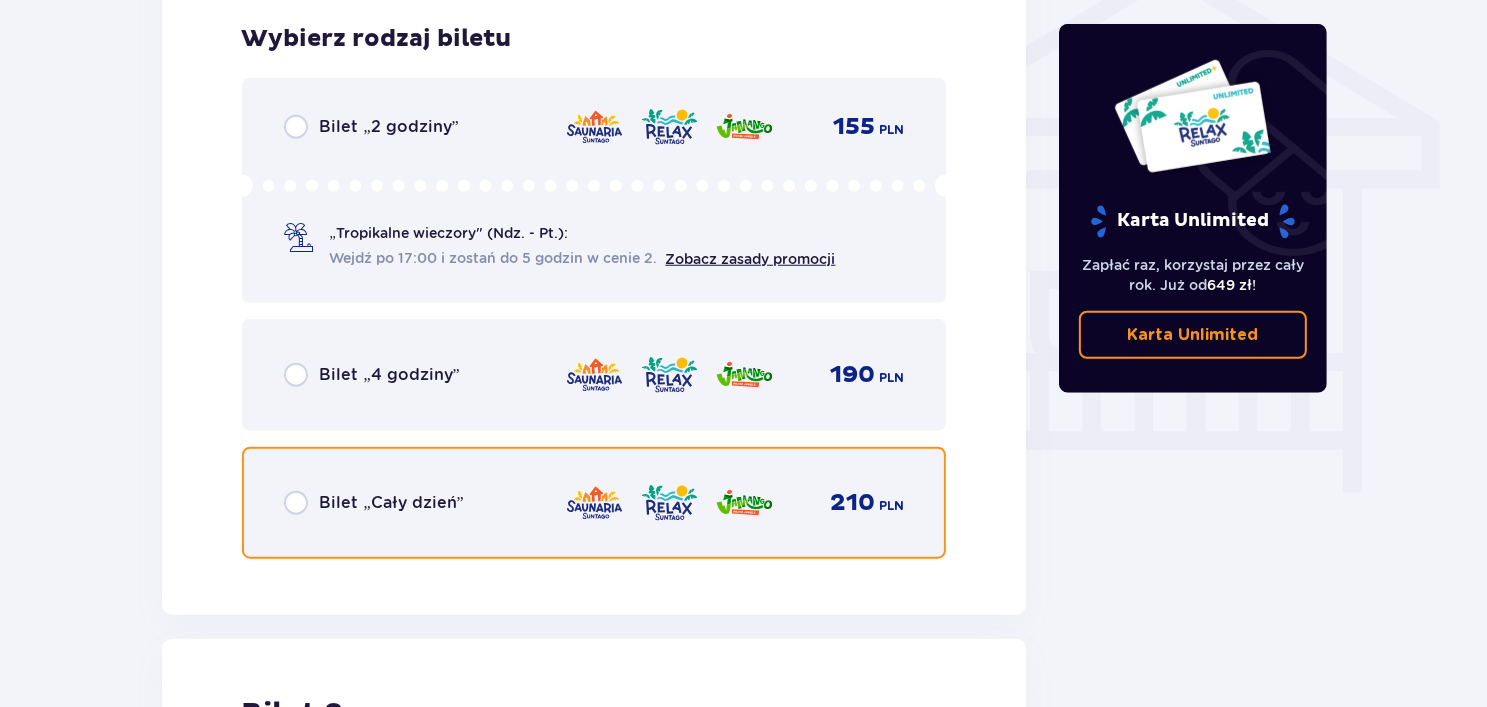 click at bounding box center [296, 503] 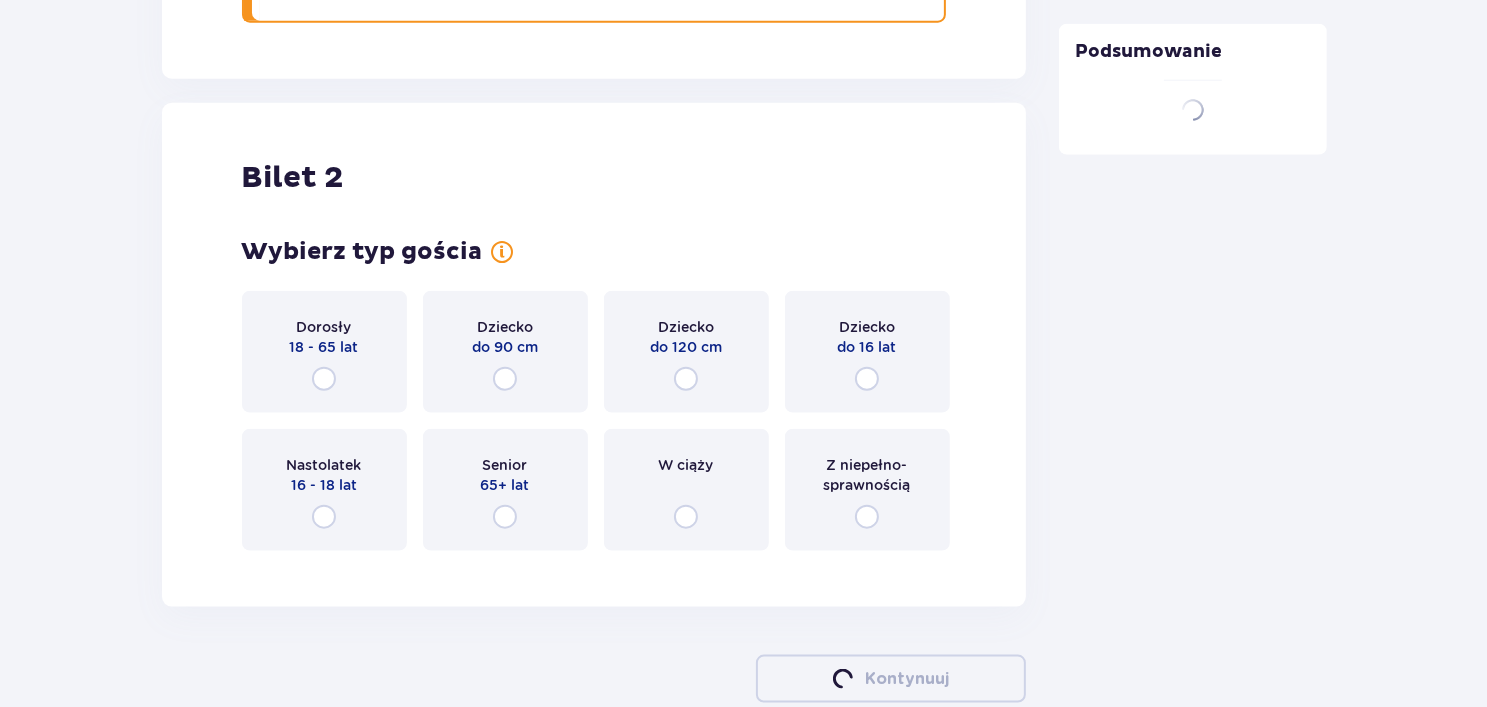 scroll, scrollTop: 2277, scrollLeft: 0, axis: vertical 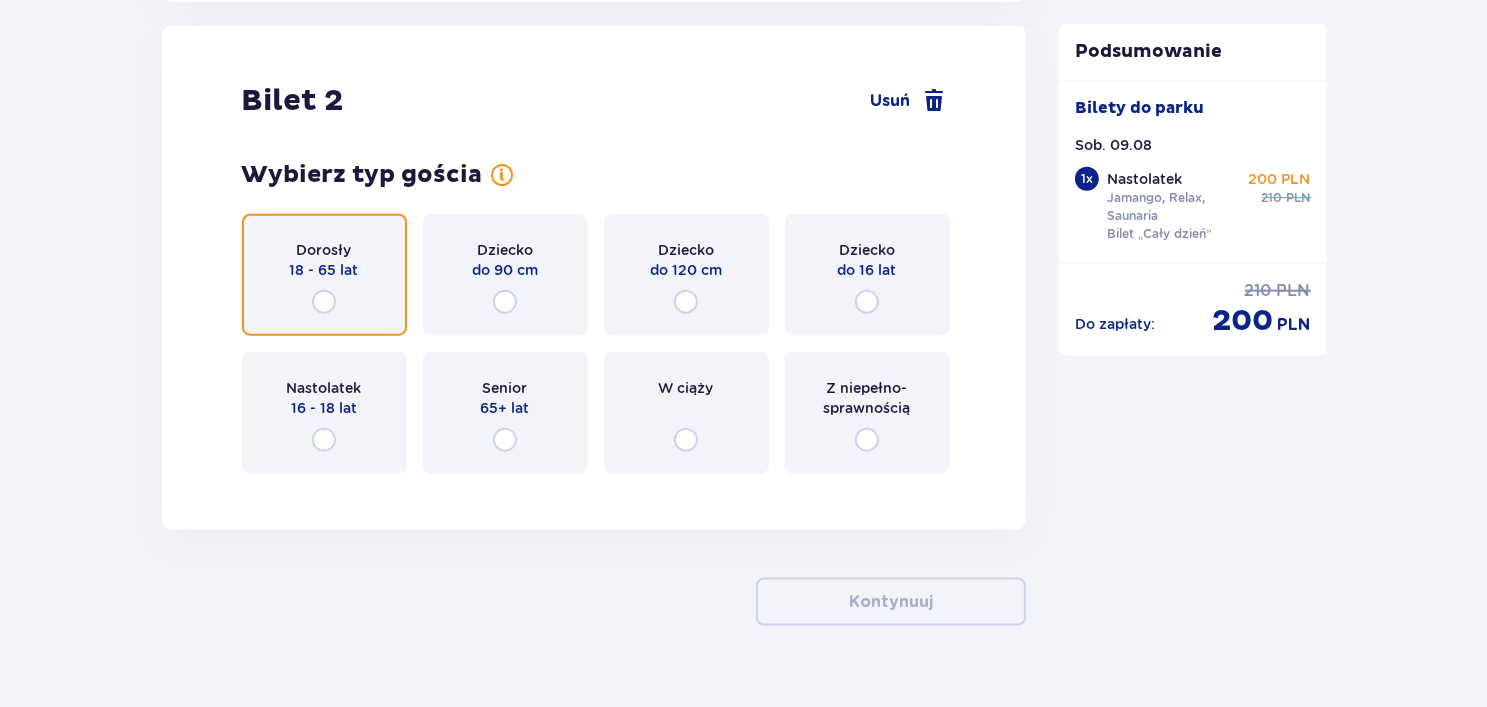 click at bounding box center (324, 302) 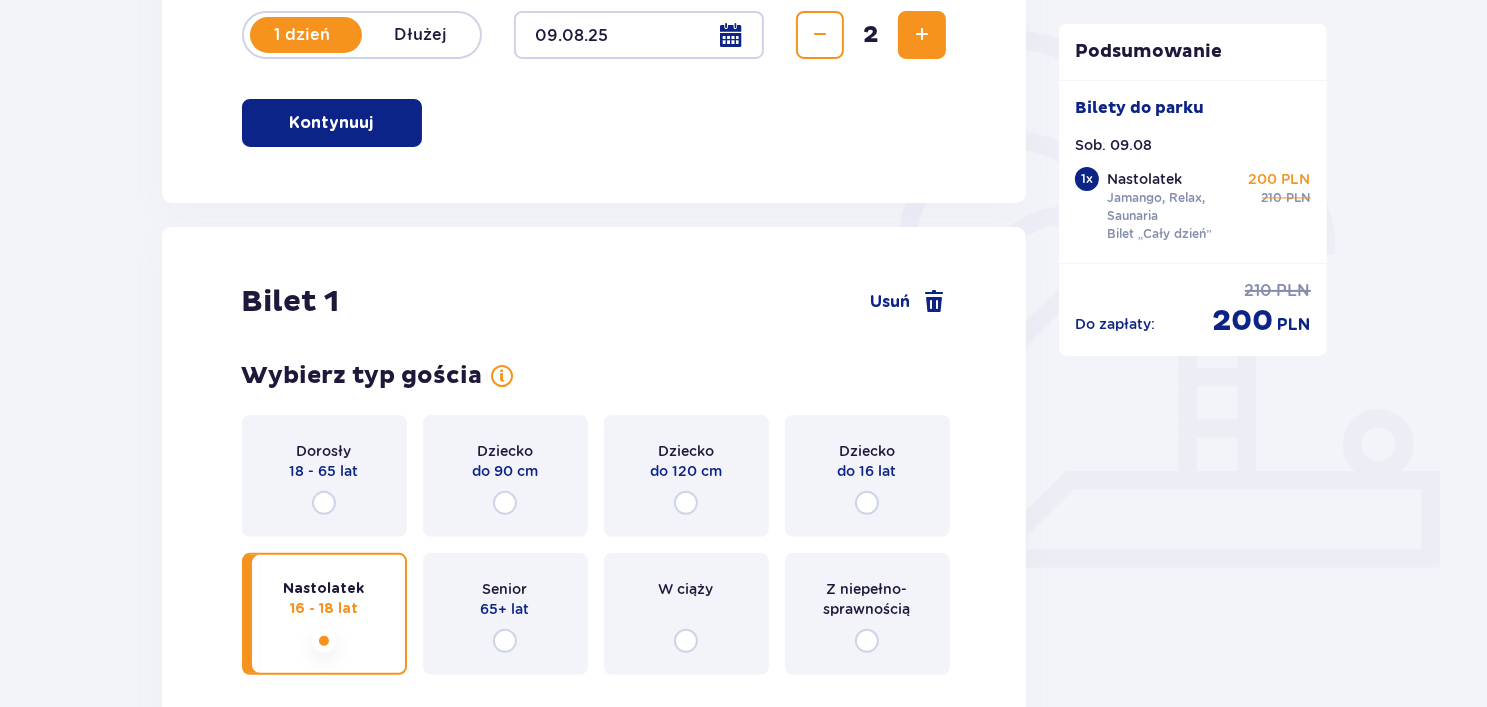 scroll, scrollTop: 665, scrollLeft: 0, axis: vertical 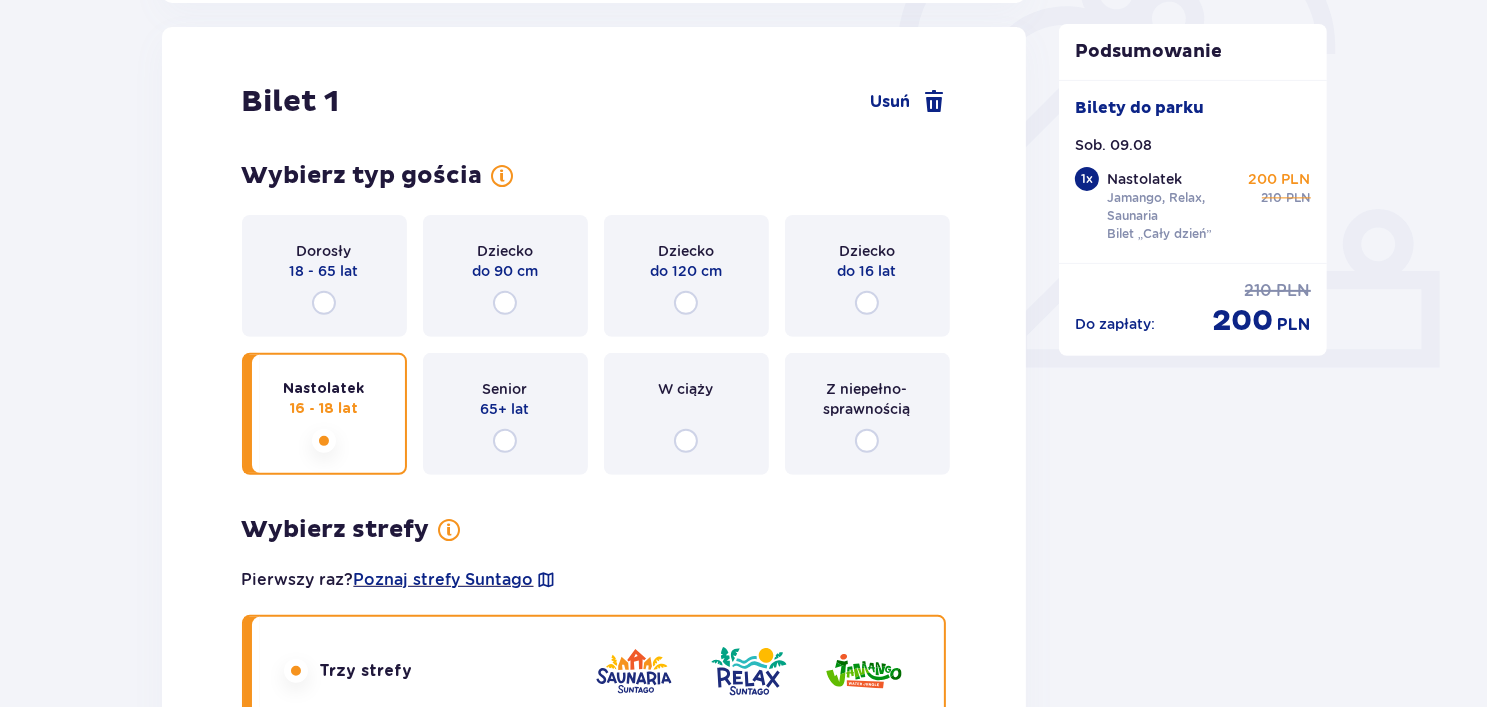 click on "Nastolatek 16 - 18 lat" at bounding box center (324, 399) 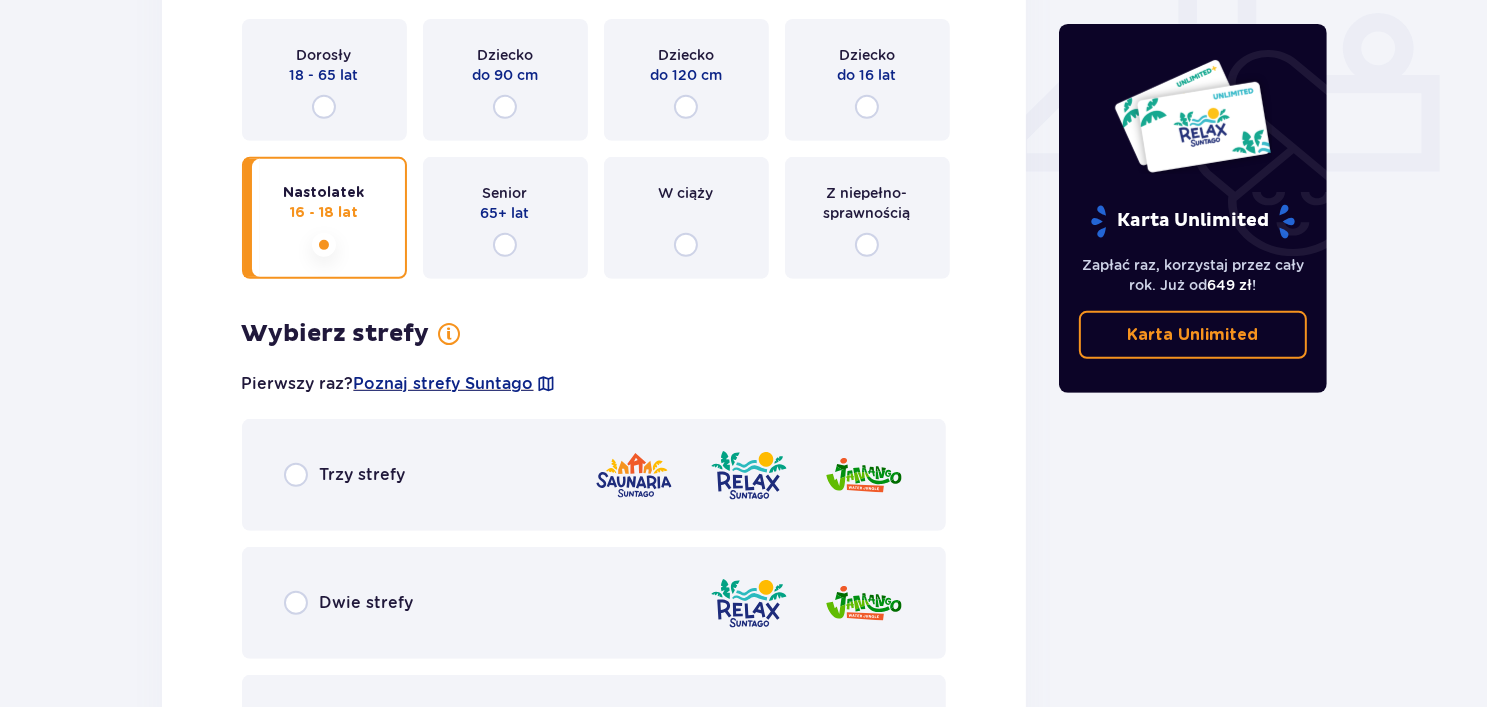 scroll, scrollTop: 756, scrollLeft: 0, axis: vertical 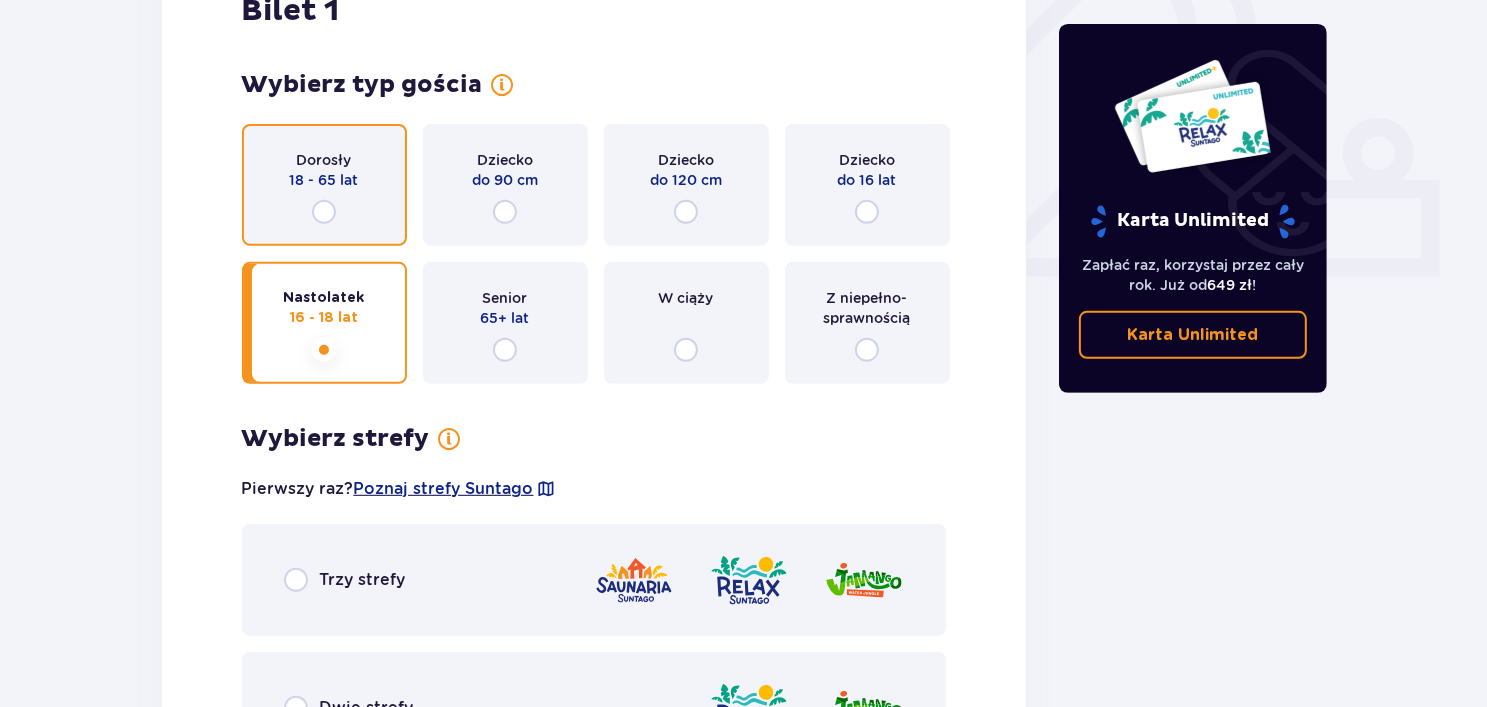 click at bounding box center (324, 212) 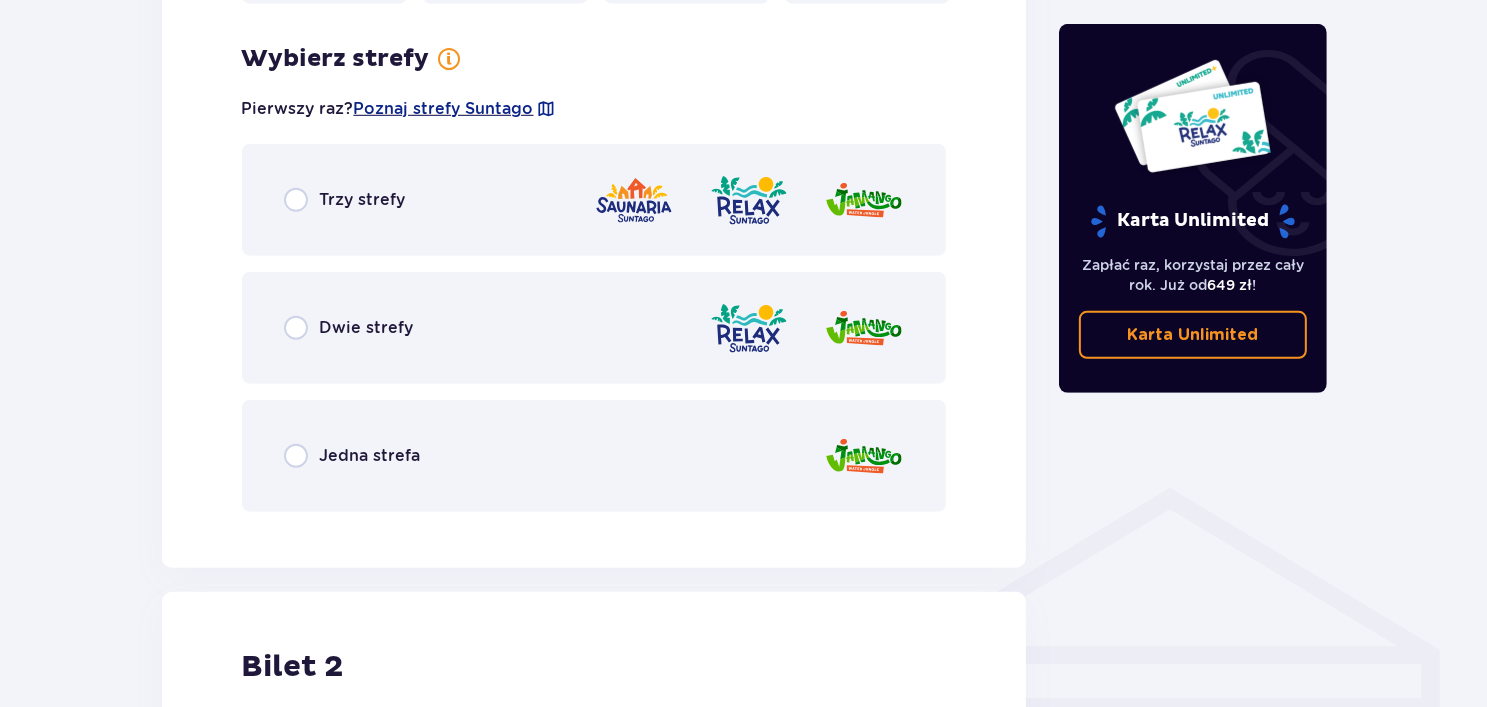 scroll, scrollTop: 1156, scrollLeft: 0, axis: vertical 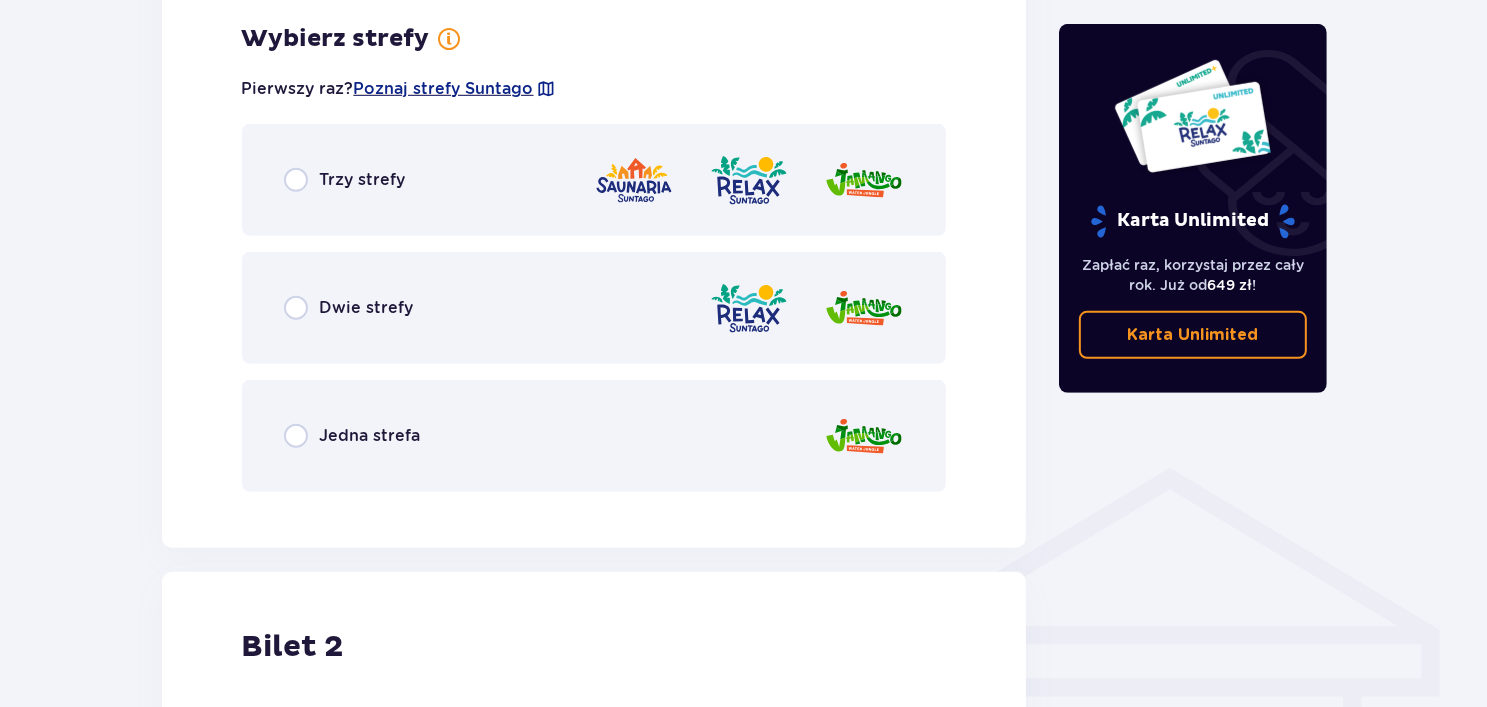 click on "Trzy strefy" at bounding box center (594, 180) 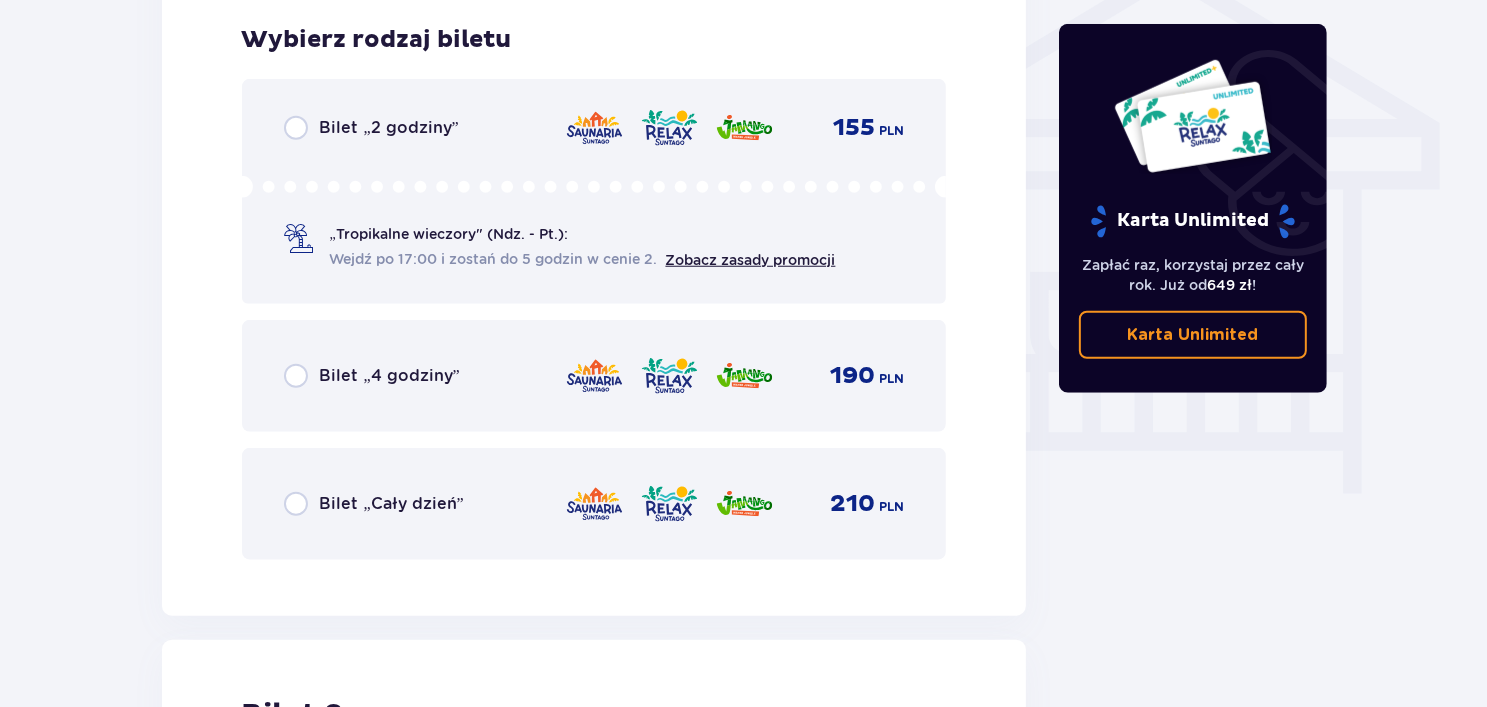 scroll, scrollTop: 1664, scrollLeft: 0, axis: vertical 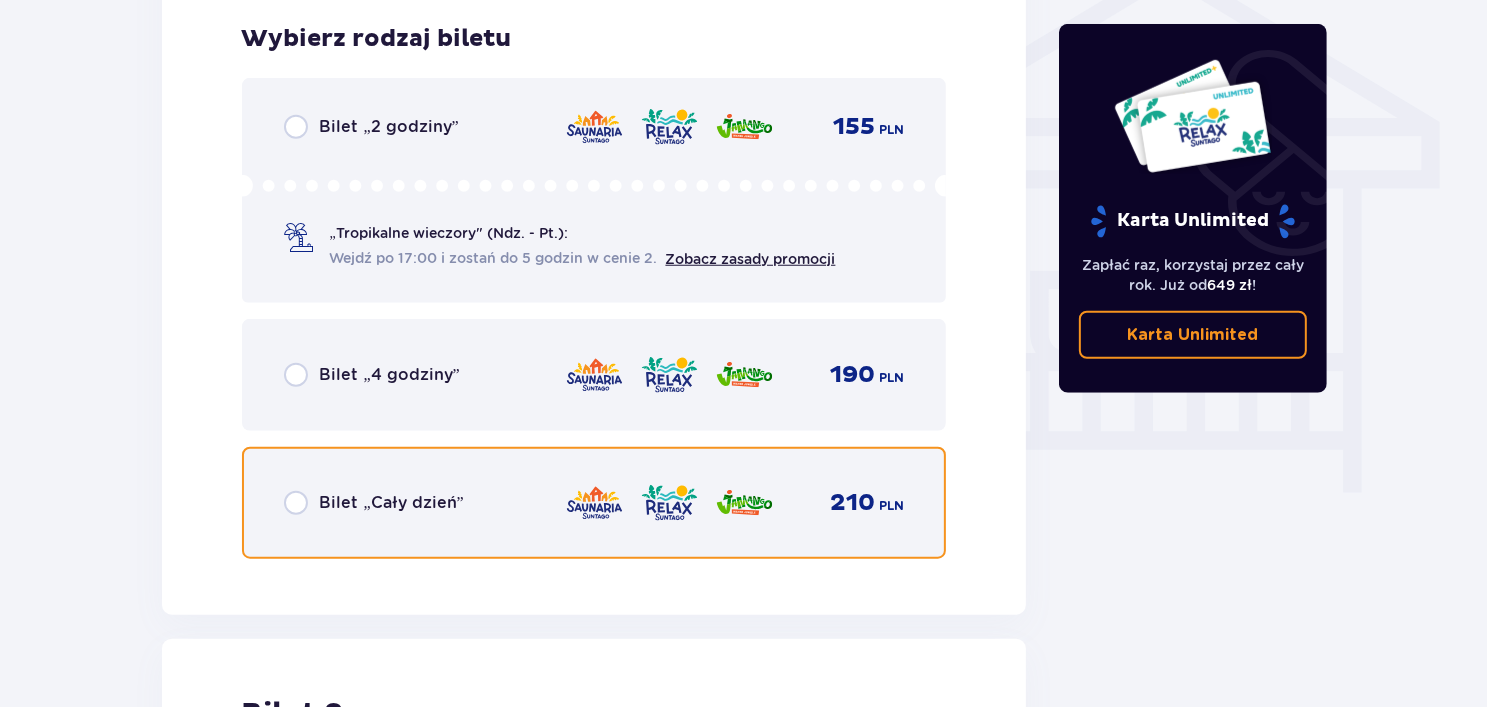 click at bounding box center (296, 503) 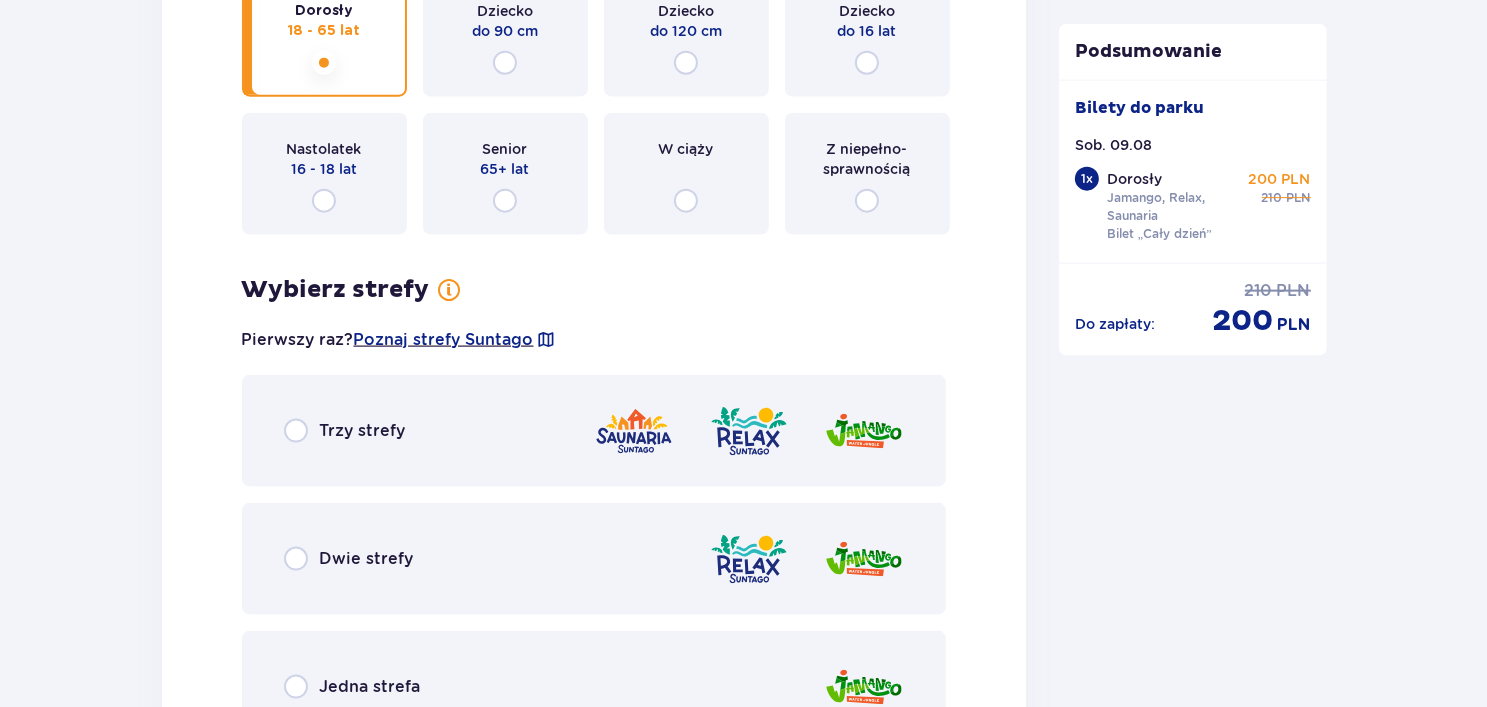 scroll, scrollTop: 2577, scrollLeft: 0, axis: vertical 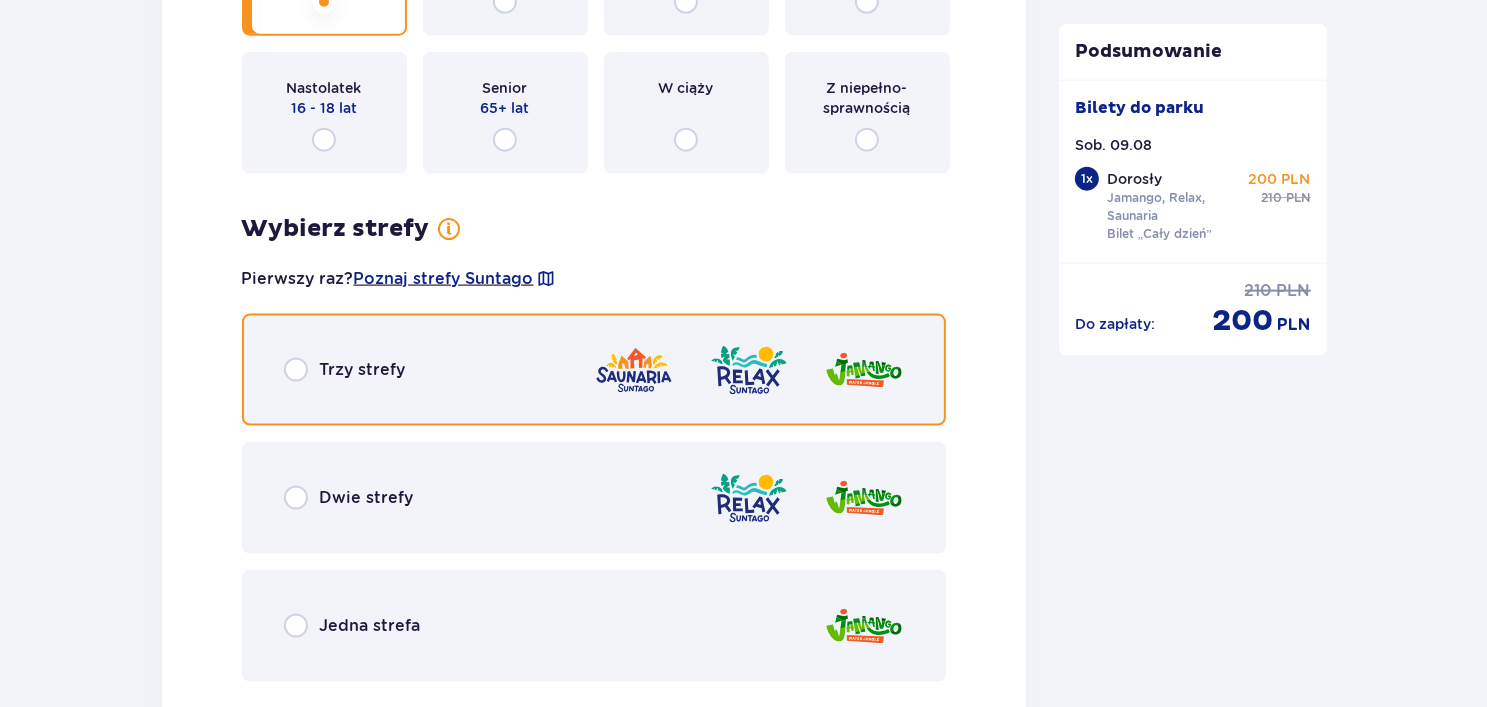 click at bounding box center (296, 370) 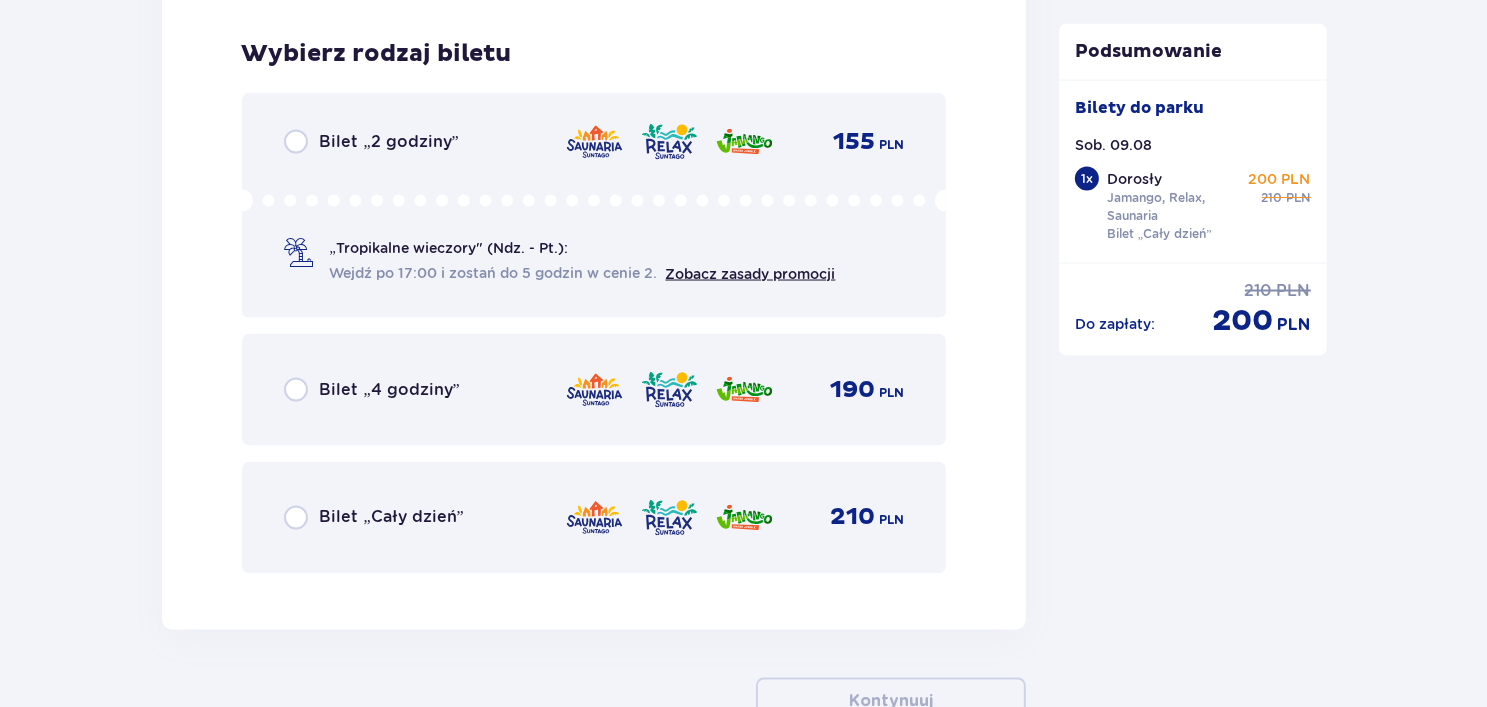 scroll, scrollTop: 3273, scrollLeft: 0, axis: vertical 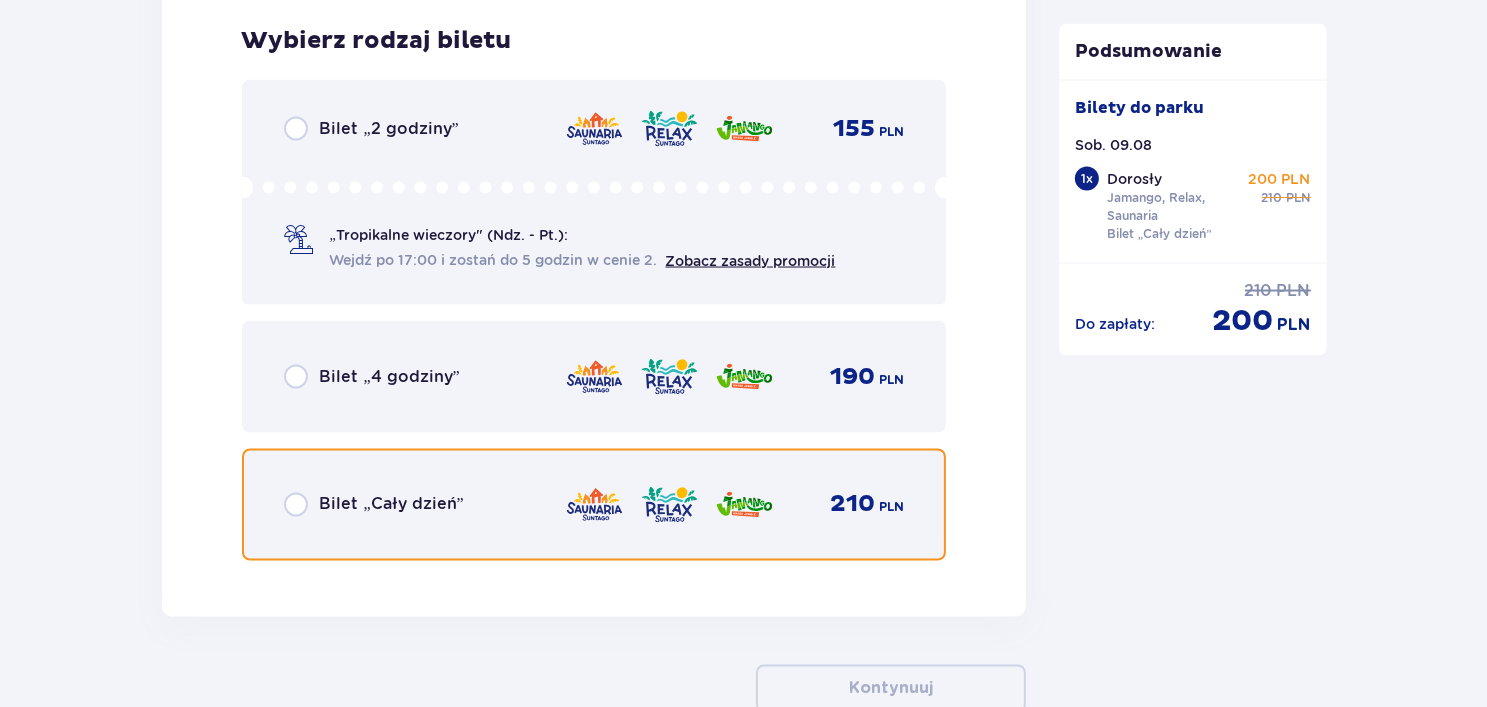 click at bounding box center (296, 505) 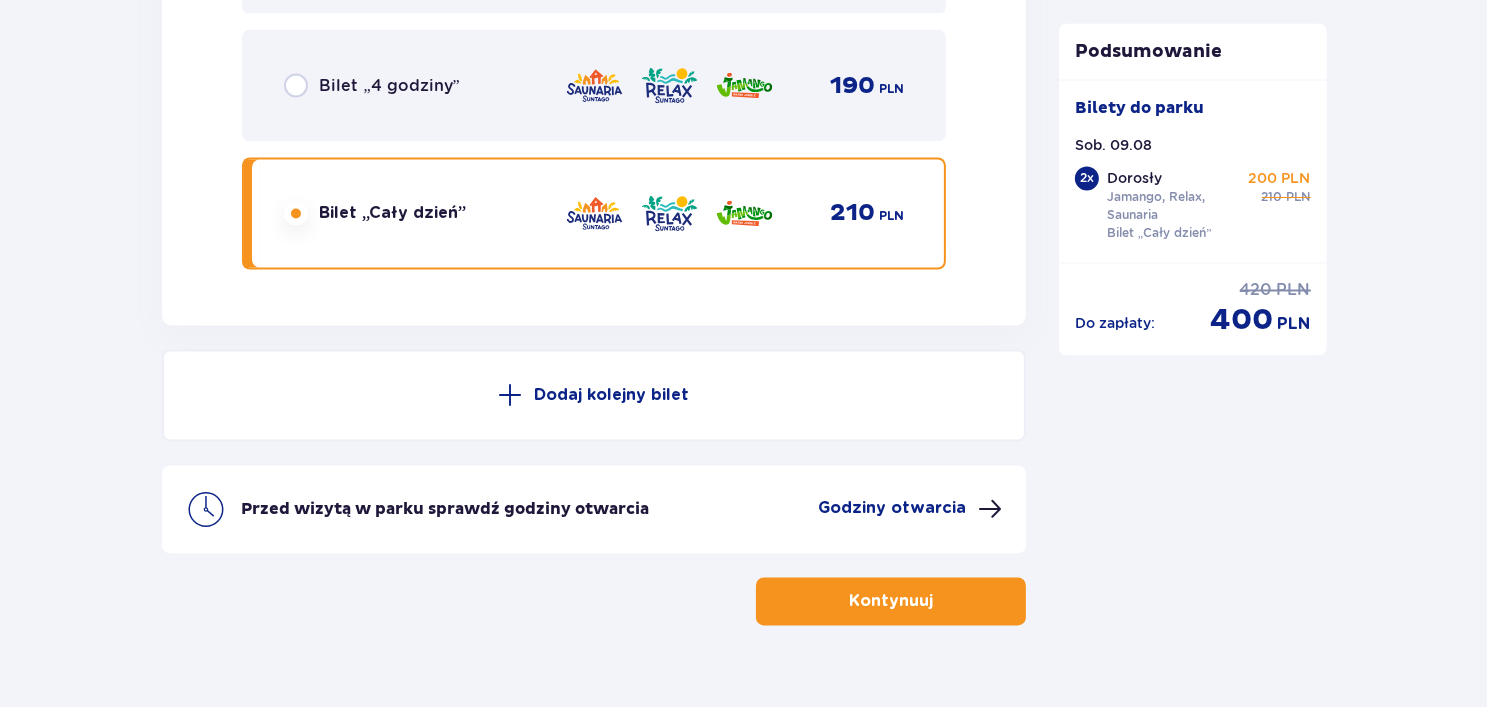 scroll, scrollTop: 3500, scrollLeft: 0, axis: vertical 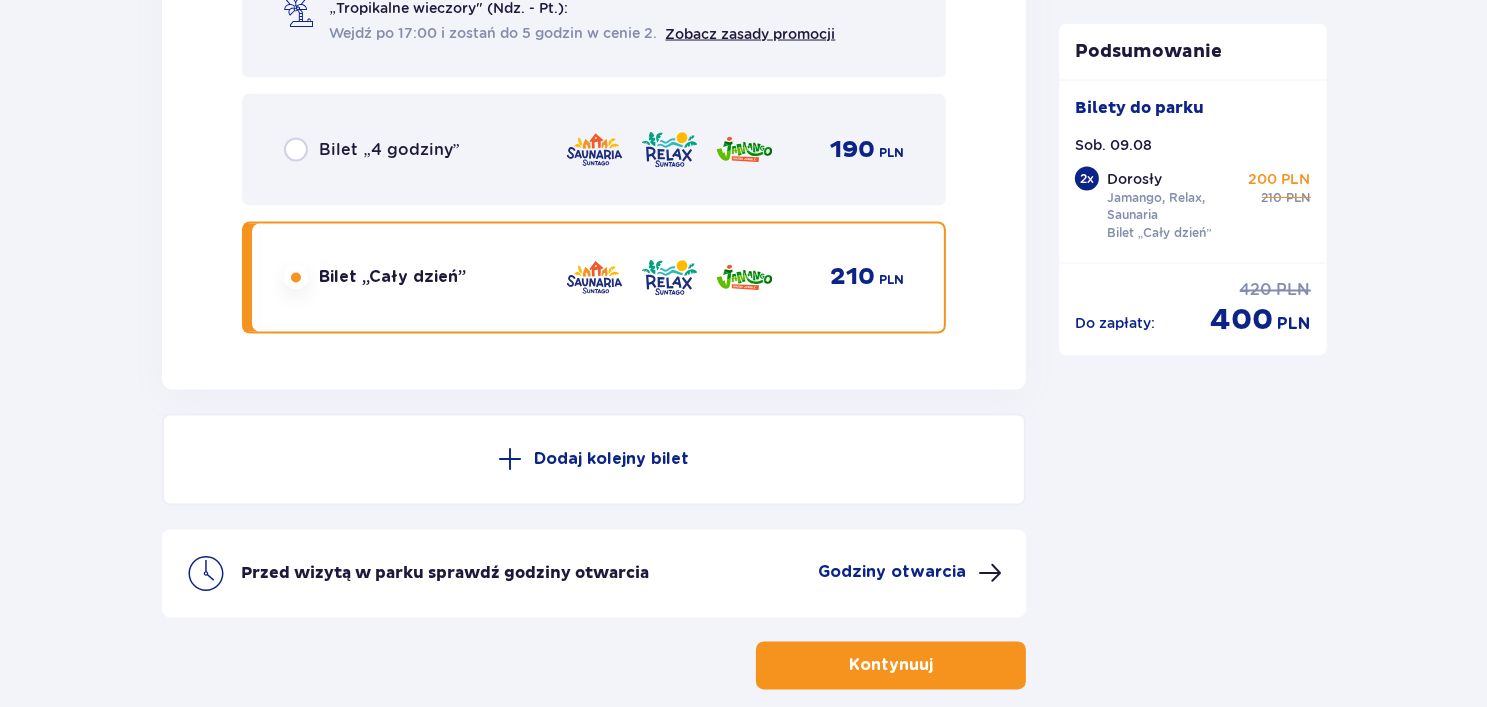 click on "Jamango, Relax, Saunaria" at bounding box center [1176, 207] 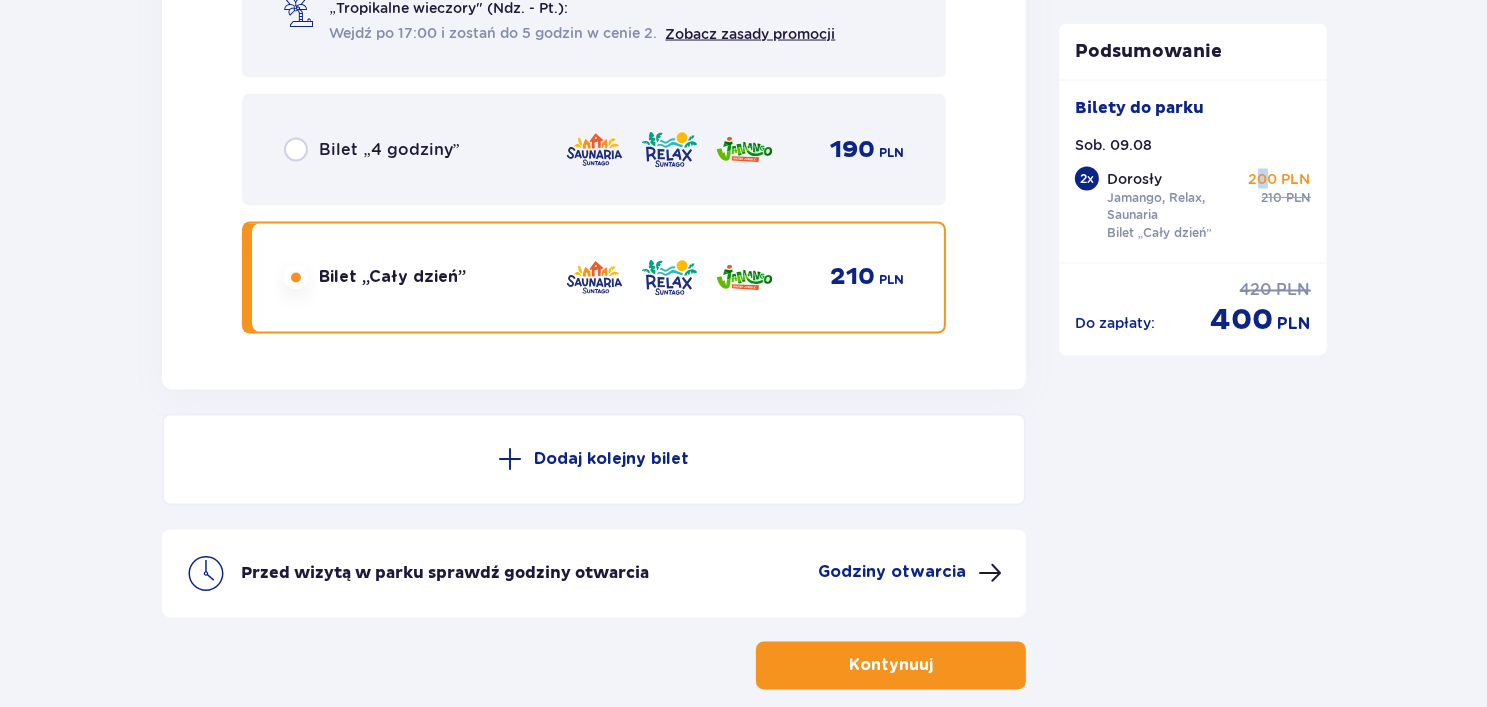 drag, startPoint x: 1261, startPoint y: 182, endPoint x: 1280, endPoint y: 189, distance: 20.248457 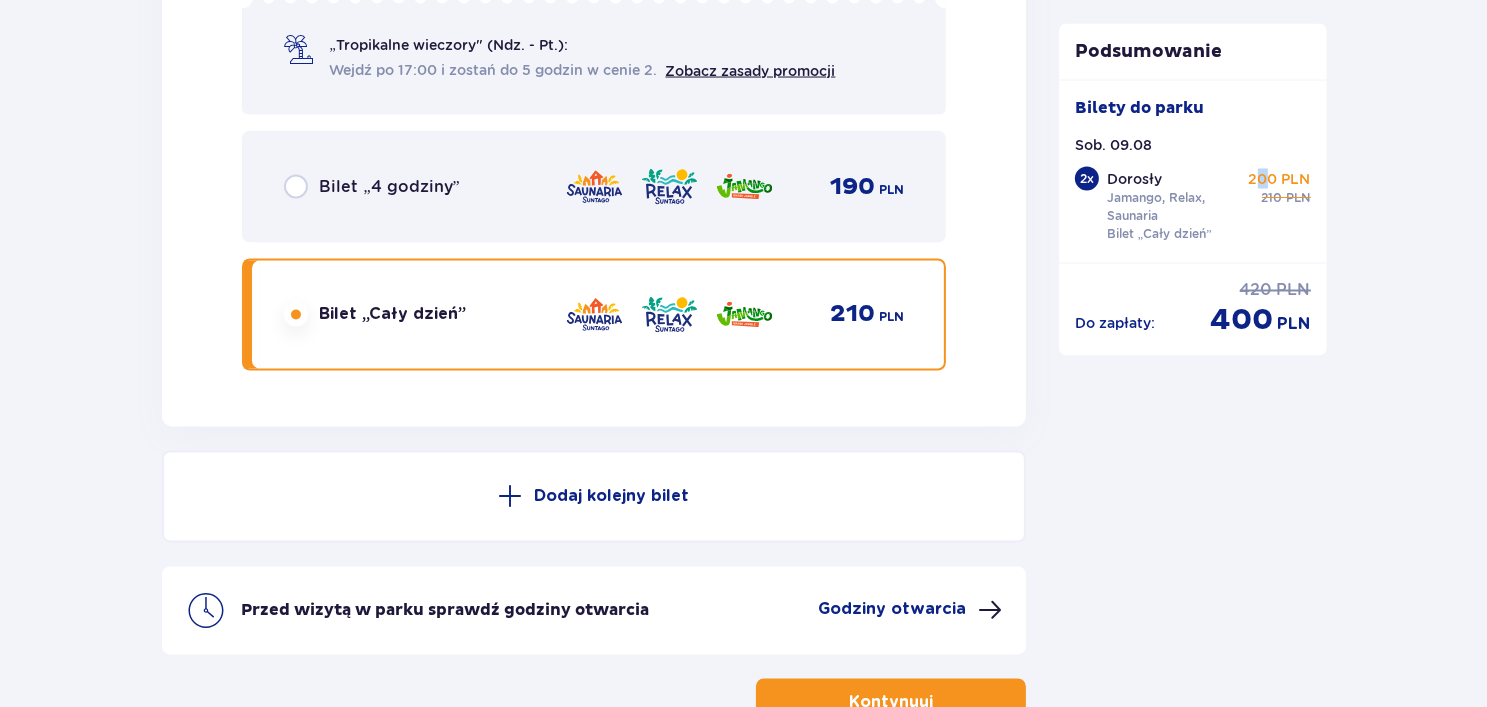 scroll, scrollTop: 3400, scrollLeft: 0, axis: vertical 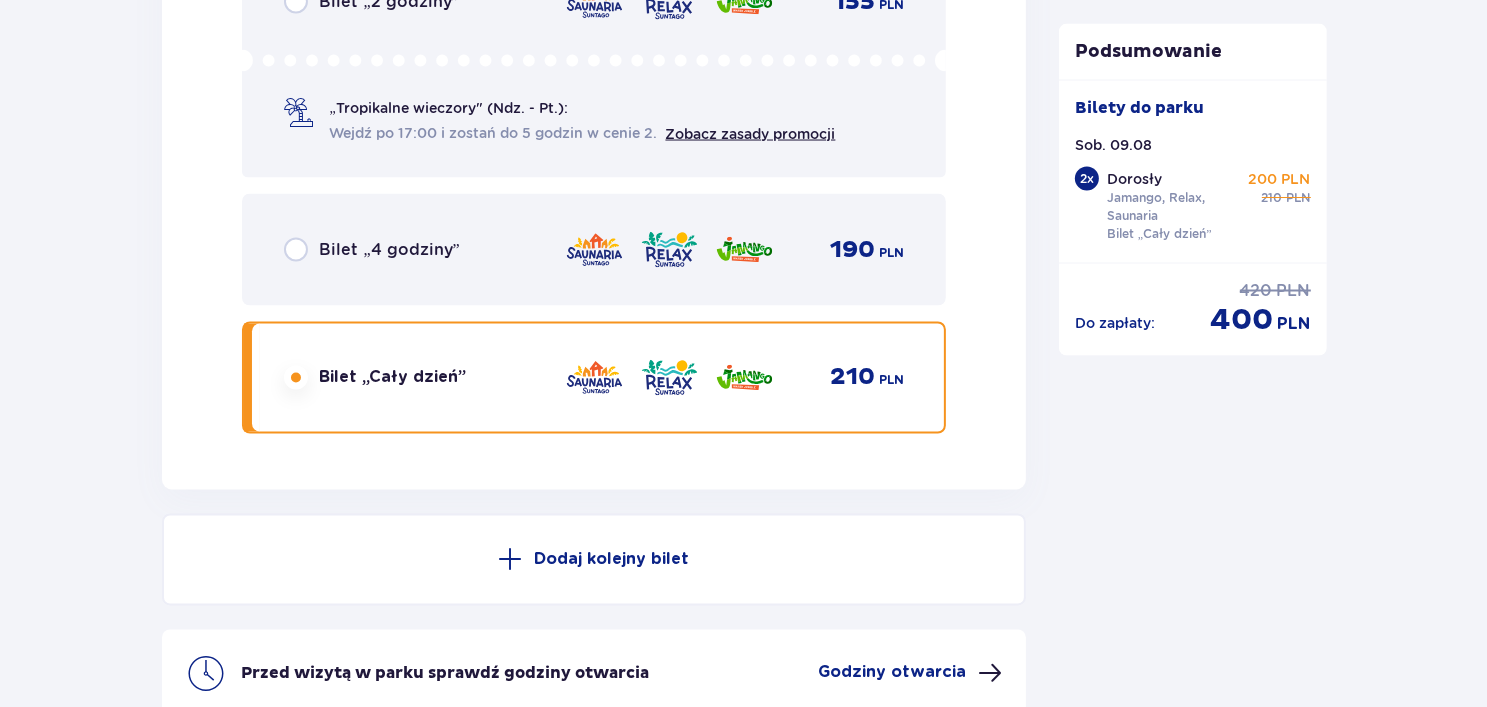 click on "Jamango, Relax, Saunaria" at bounding box center [1176, 207] 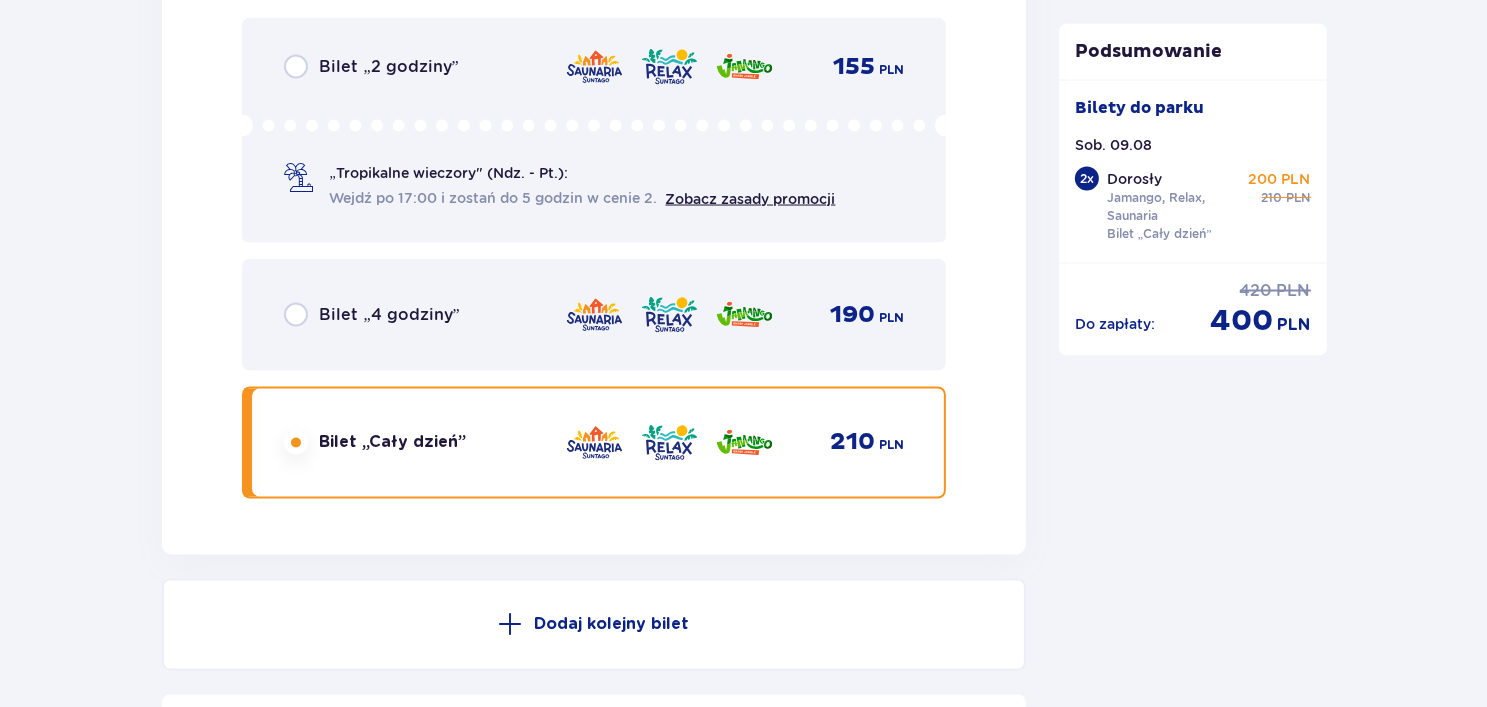 scroll, scrollTop: 3300, scrollLeft: 0, axis: vertical 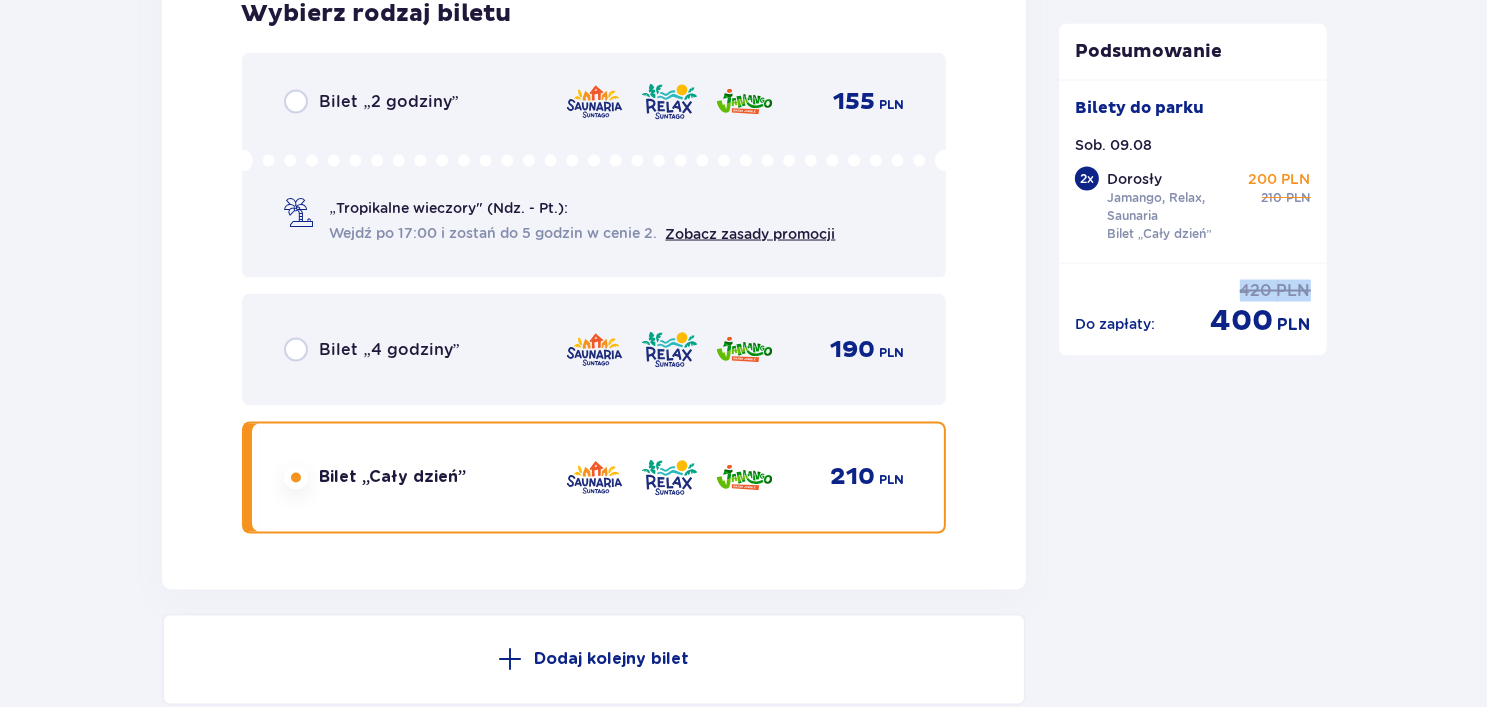 drag, startPoint x: 1243, startPoint y: 289, endPoint x: 1307, endPoint y: 283, distance: 64.28063 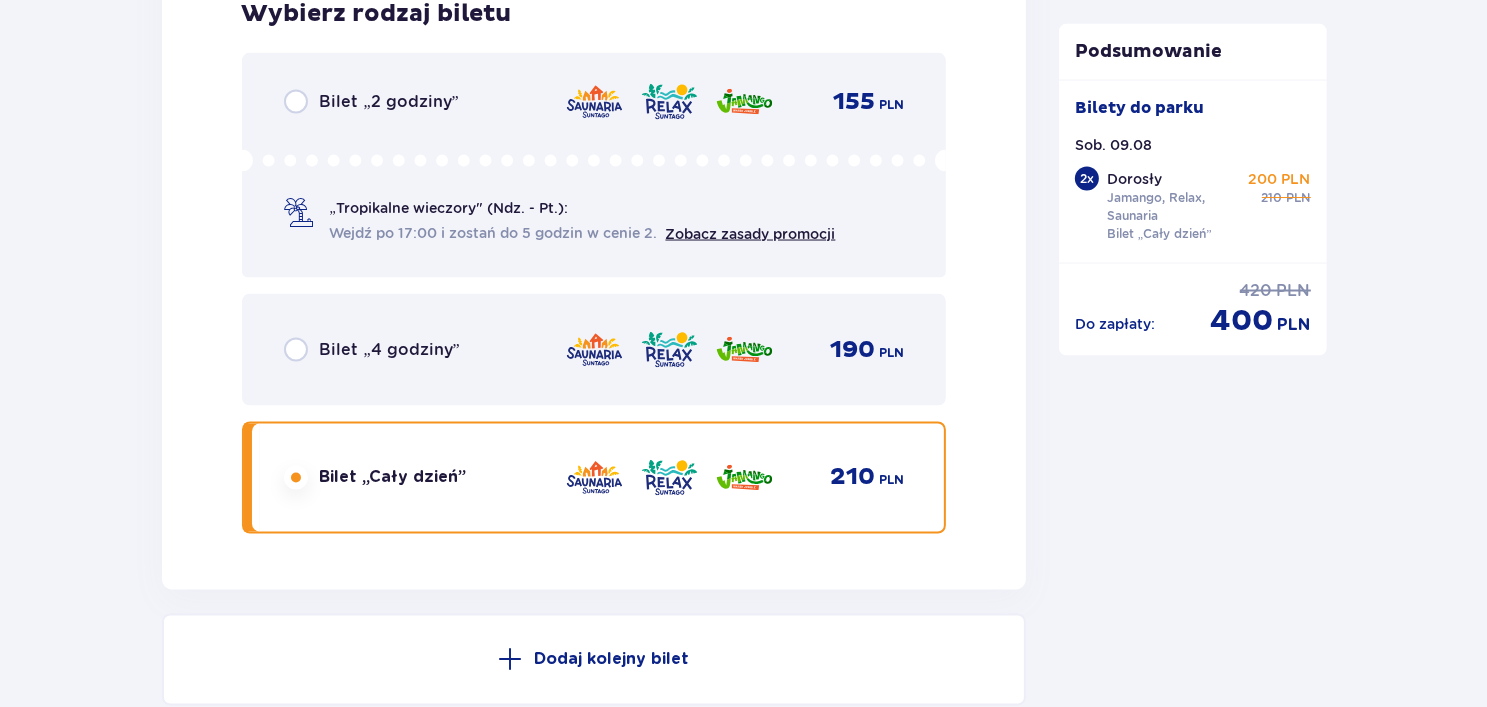 click on "420 PLN" at bounding box center [1275, 291] 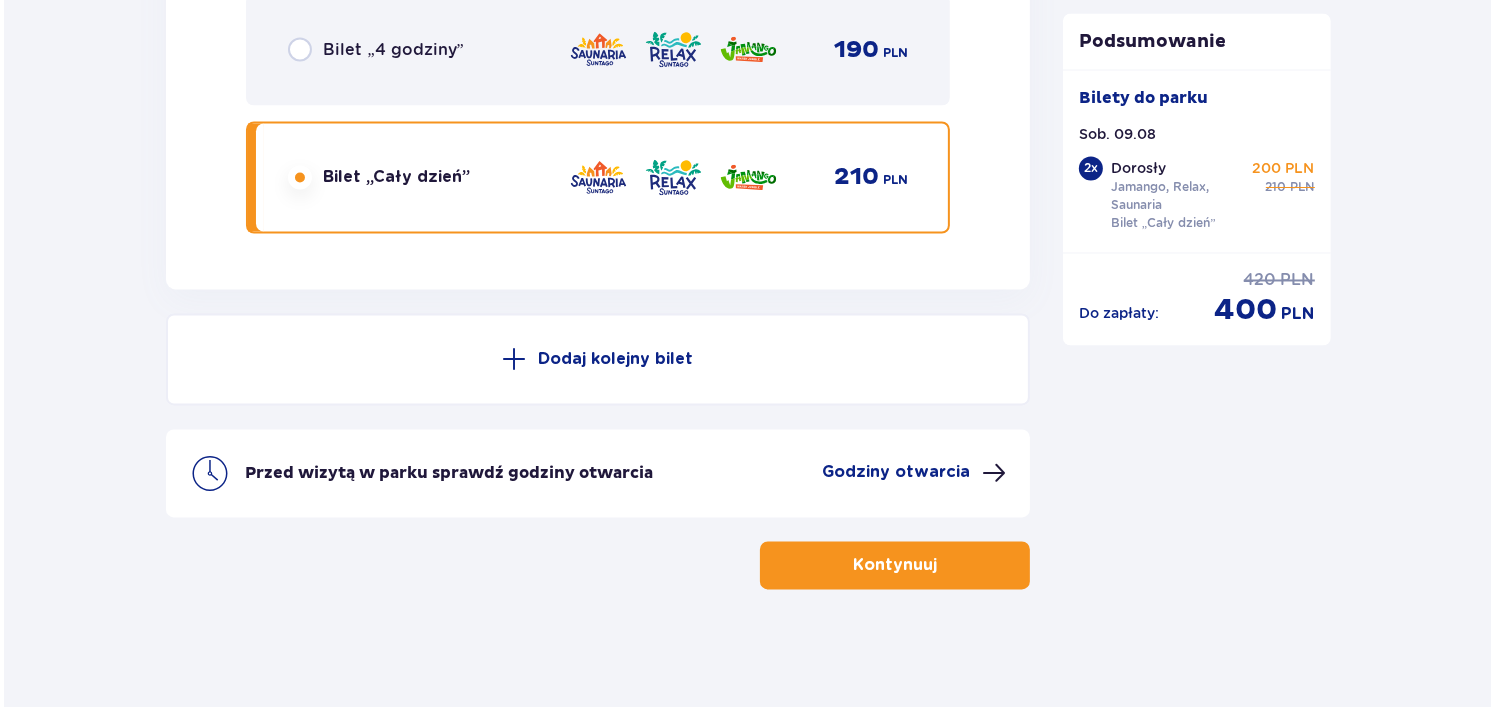 scroll, scrollTop: 3600, scrollLeft: 0, axis: vertical 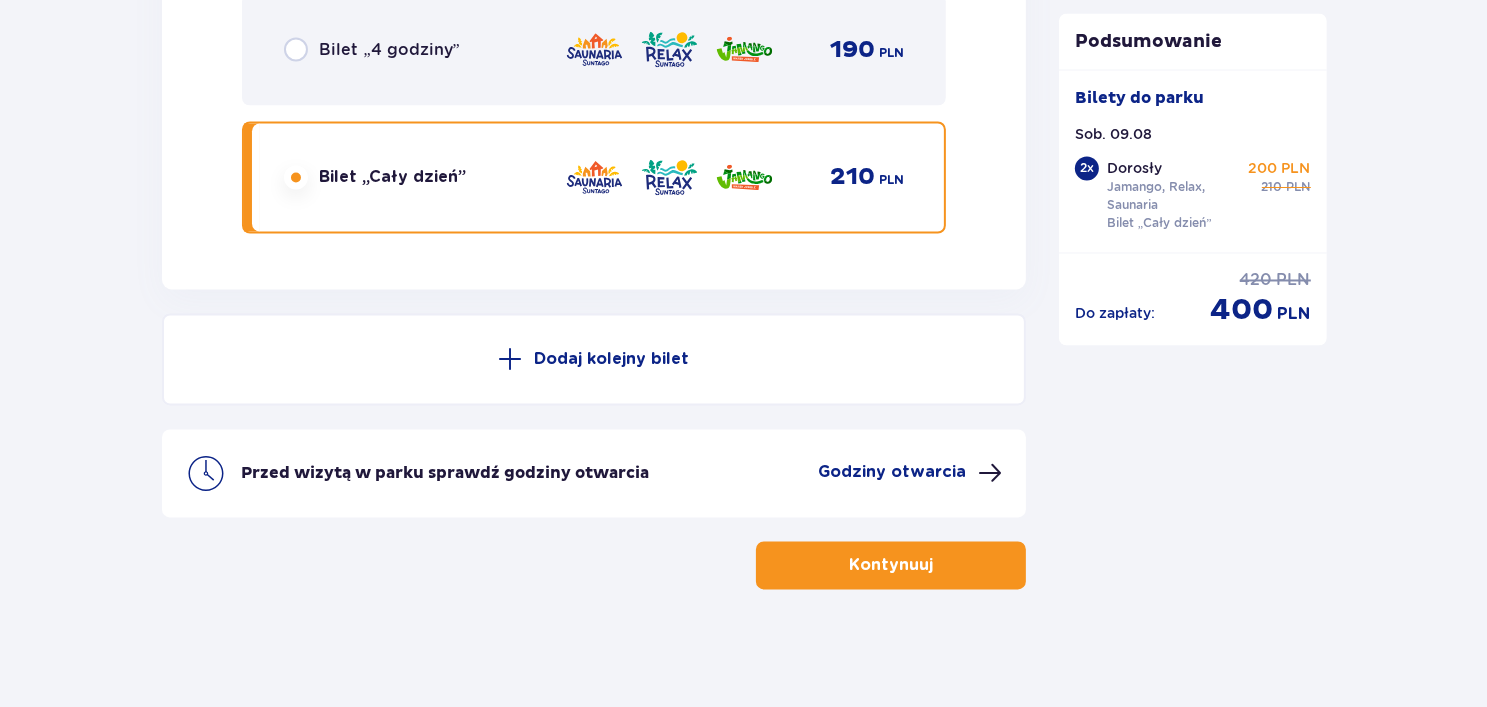 click on "Godziny otwarcia" at bounding box center [892, 473] 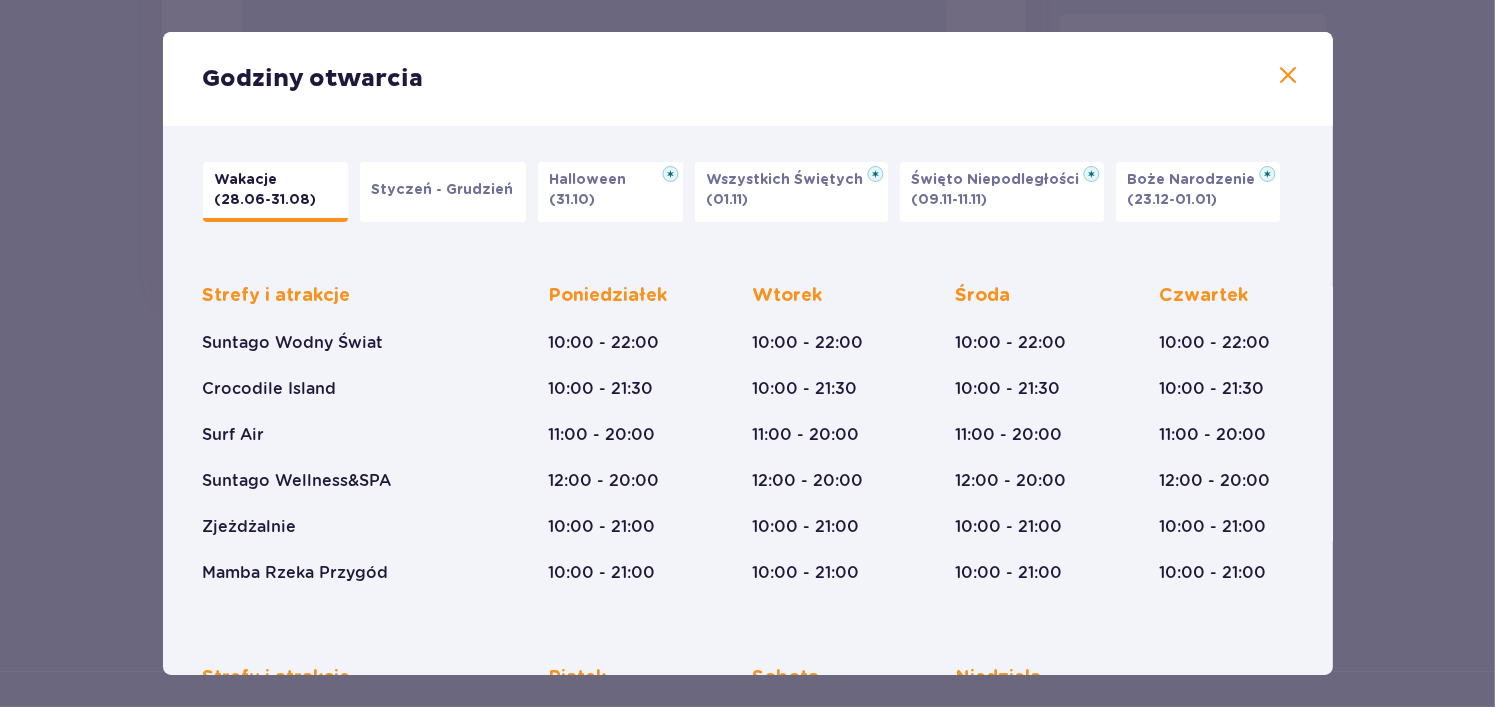 click on "Święto Niepodległości" at bounding box center (1002, 180) 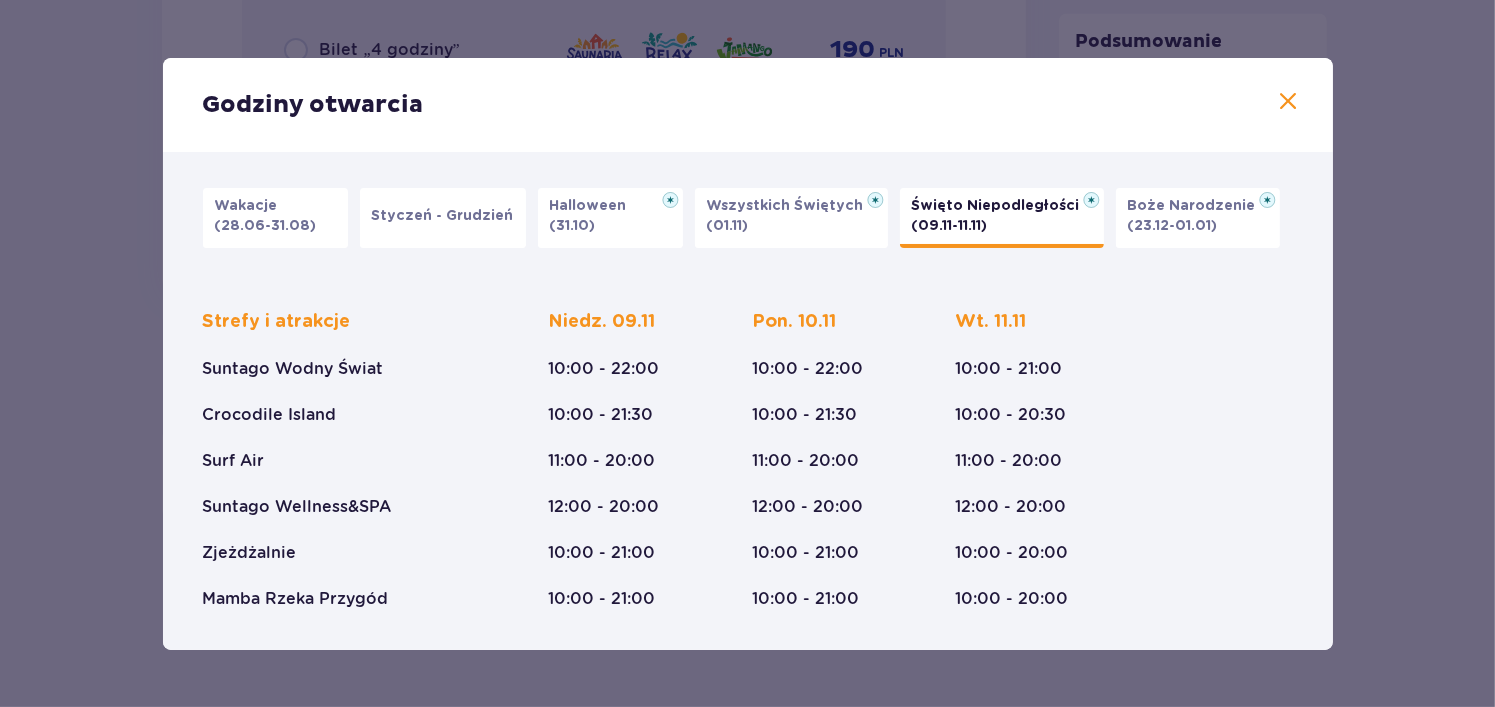 click on "(09.11-11.11)" at bounding box center [950, 226] 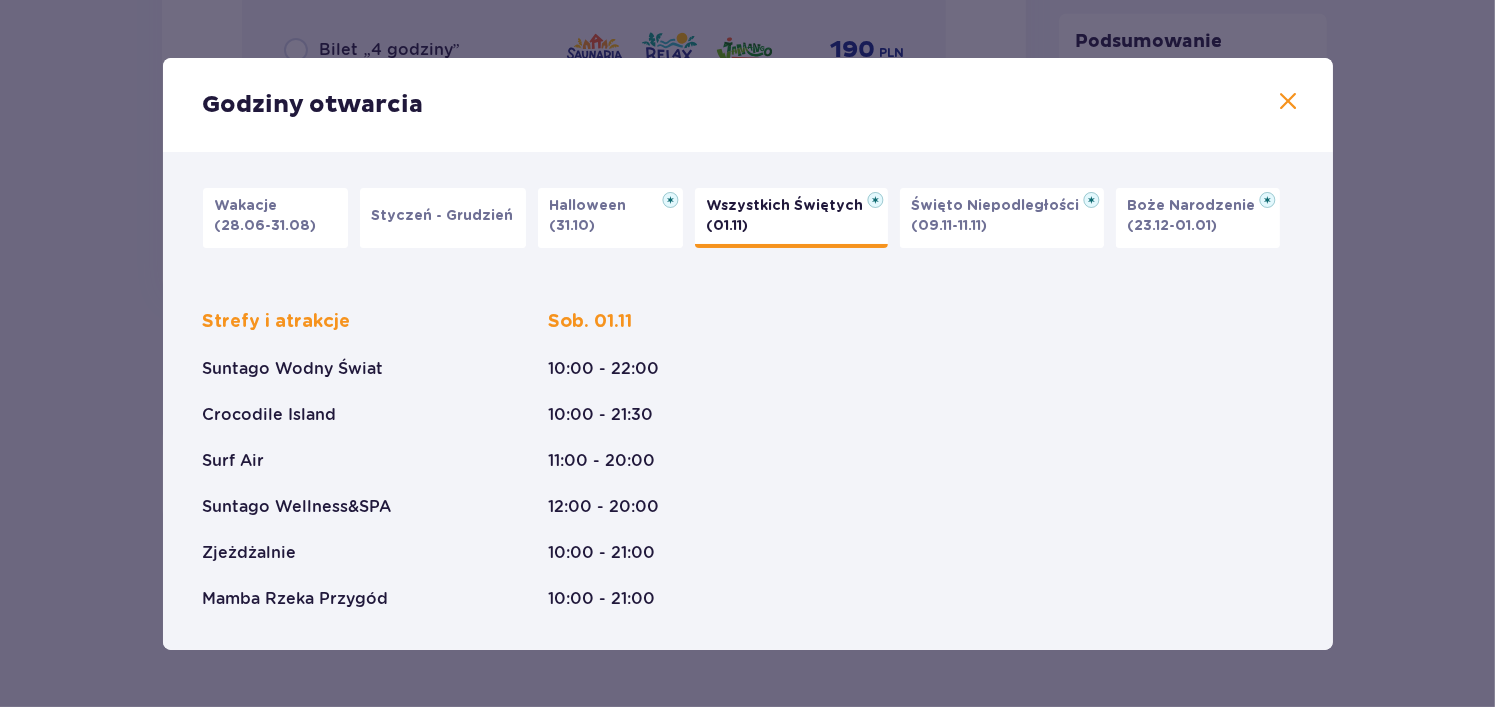 click on "Święto Niepodległości" at bounding box center (1002, 206) 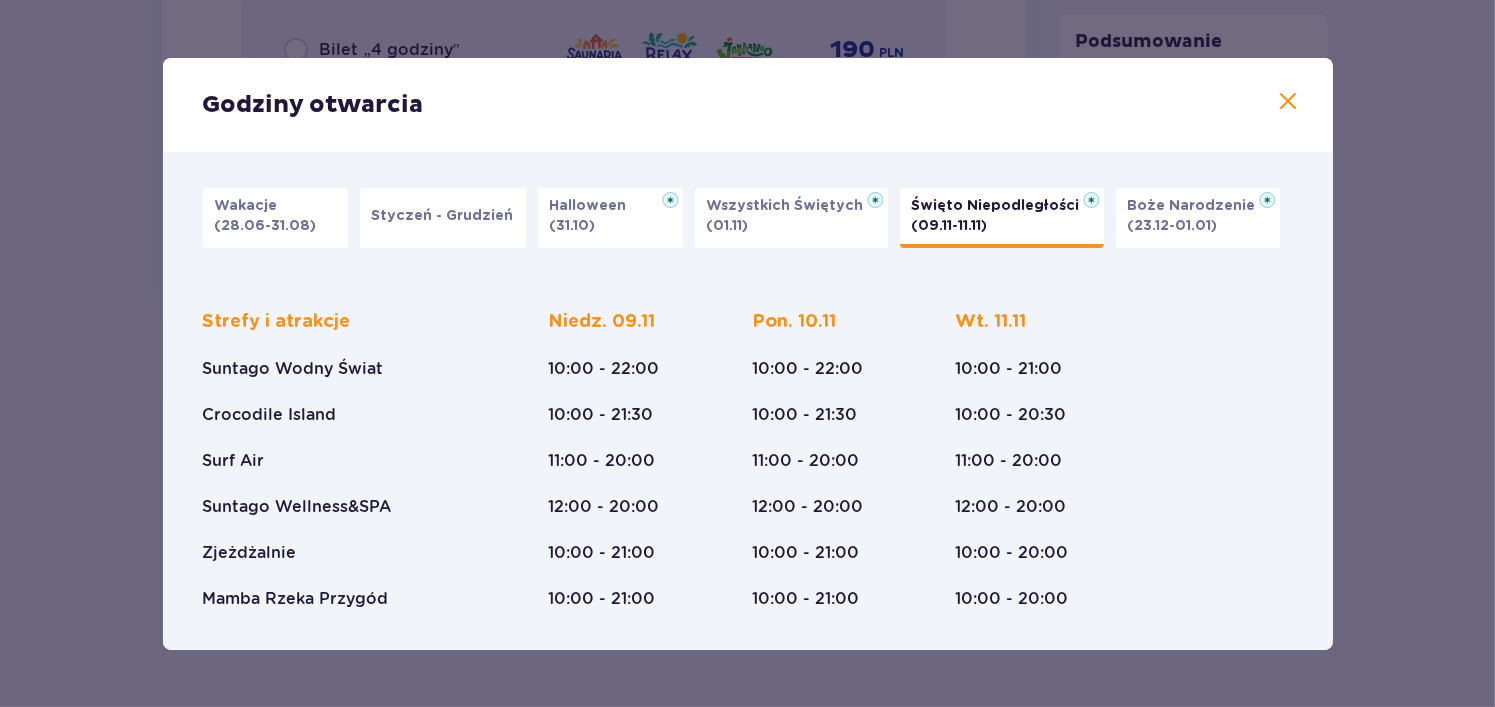 click on "Wszystkich Świętych" at bounding box center [791, 206] 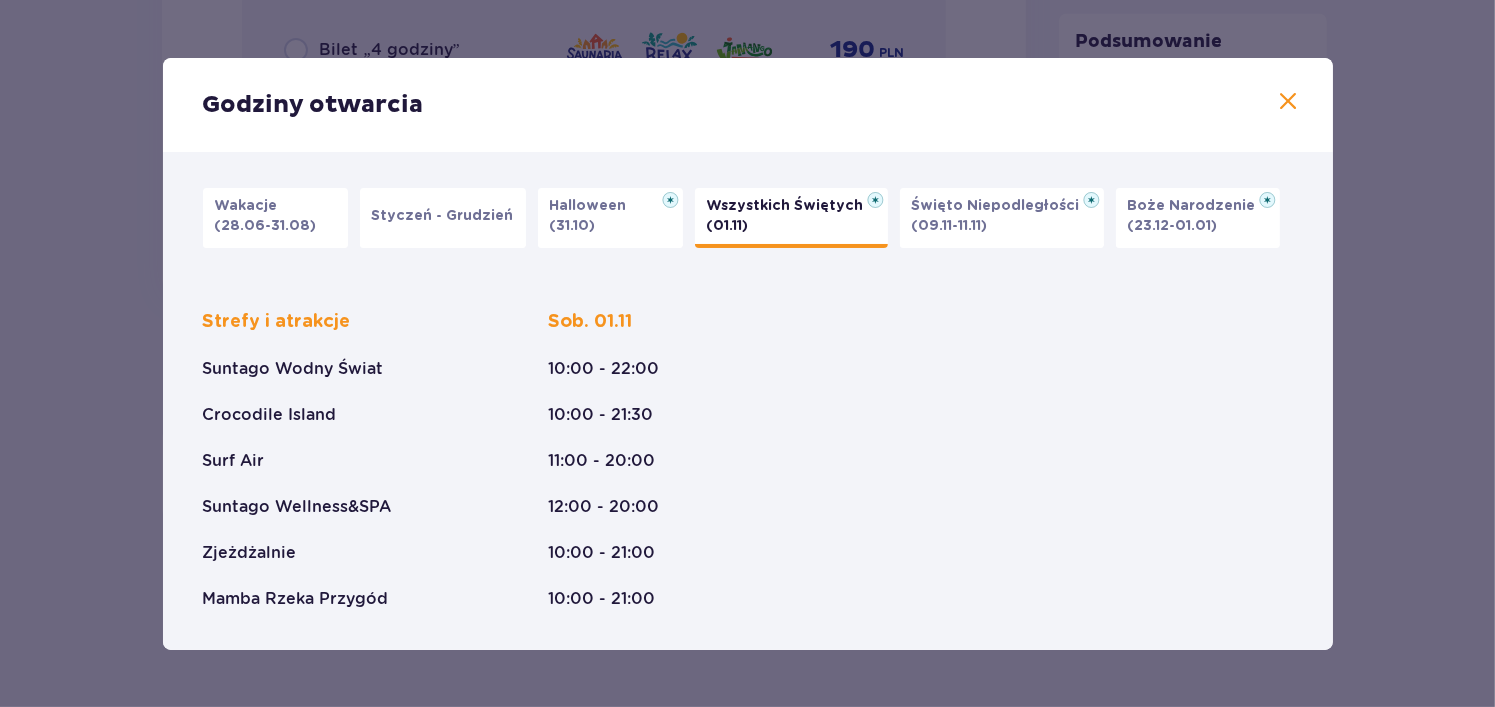 click on "(31.10)" at bounding box center (573, 226) 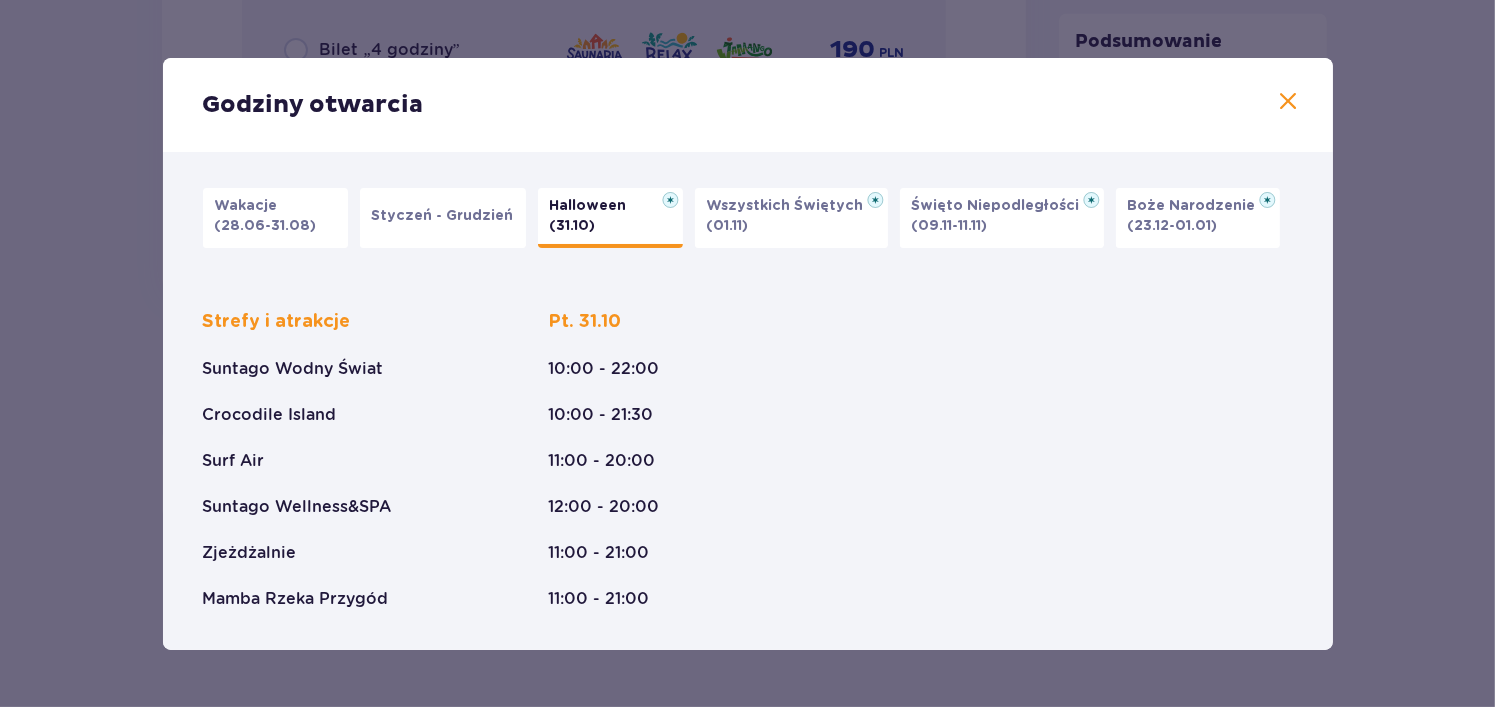click on "(01.11)" at bounding box center (728, 226) 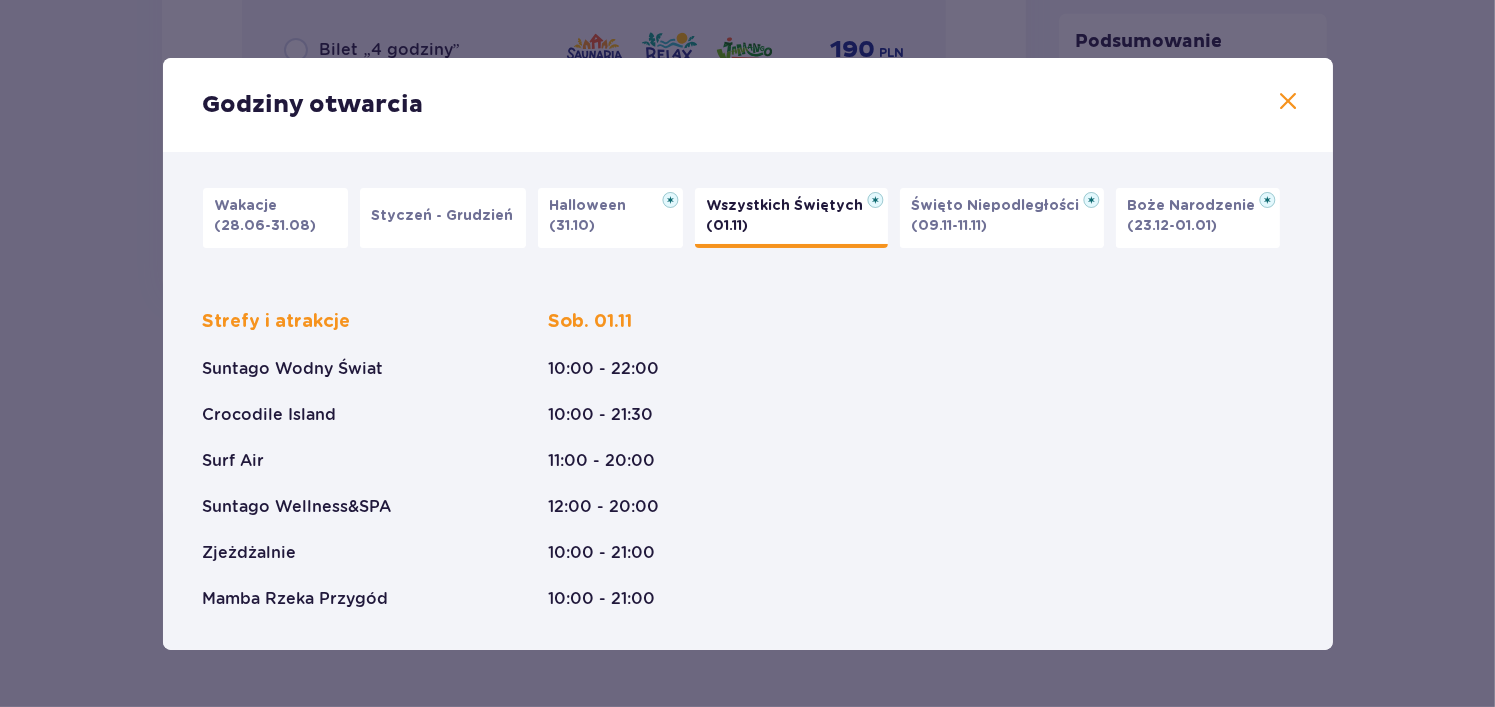 click at bounding box center [1289, 102] 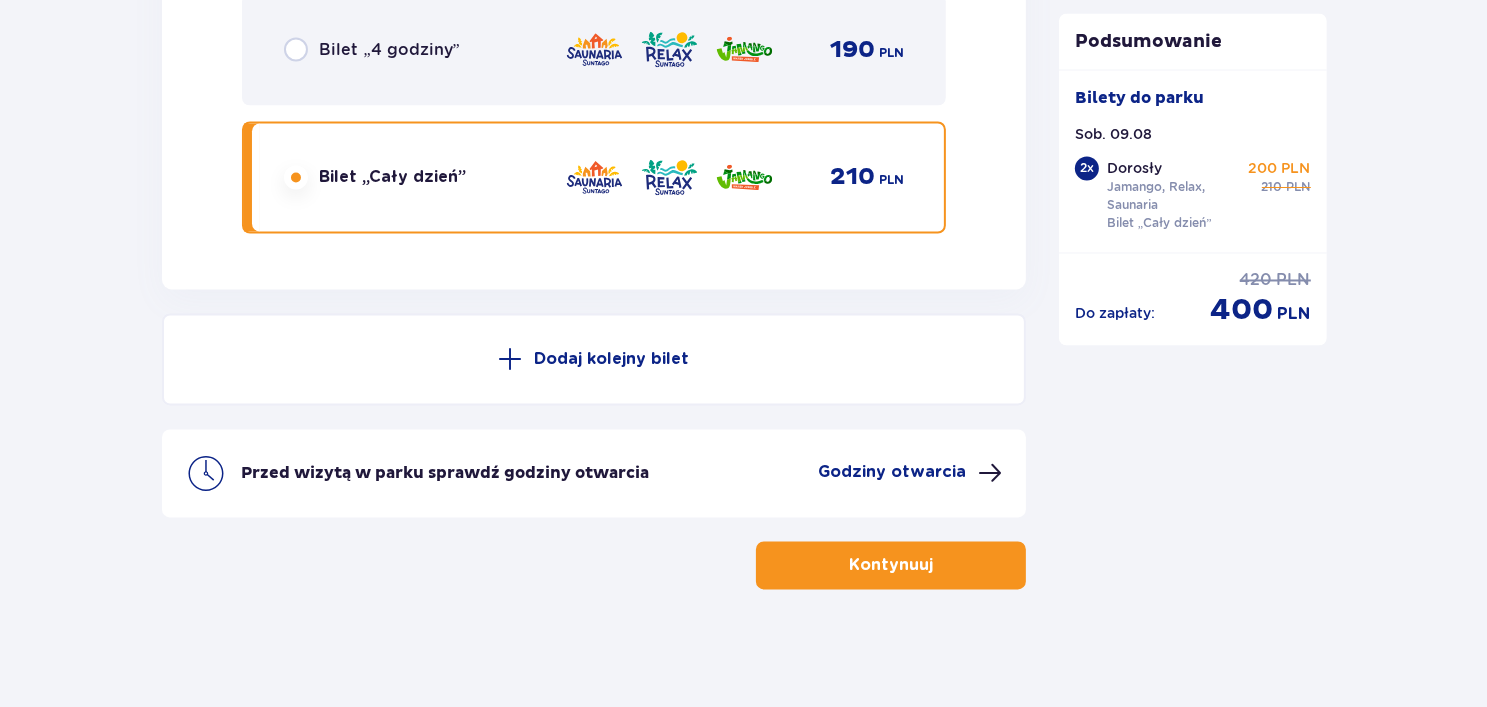 click on "Przed wizytą w parku sprawdź godziny otwarcia Godziny otwarcia" at bounding box center (594, 474) 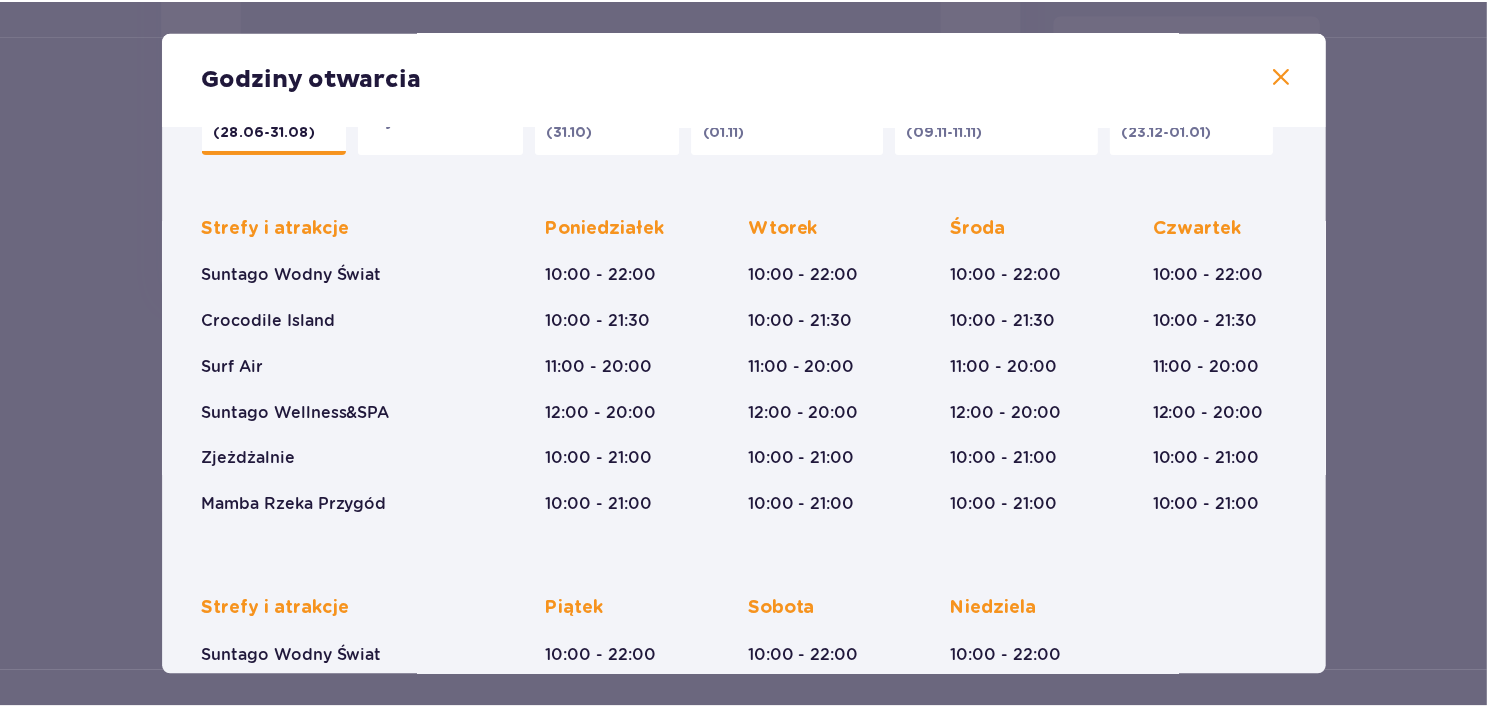 scroll, scrollTop: 0, scrollLeft: 0, axis: both 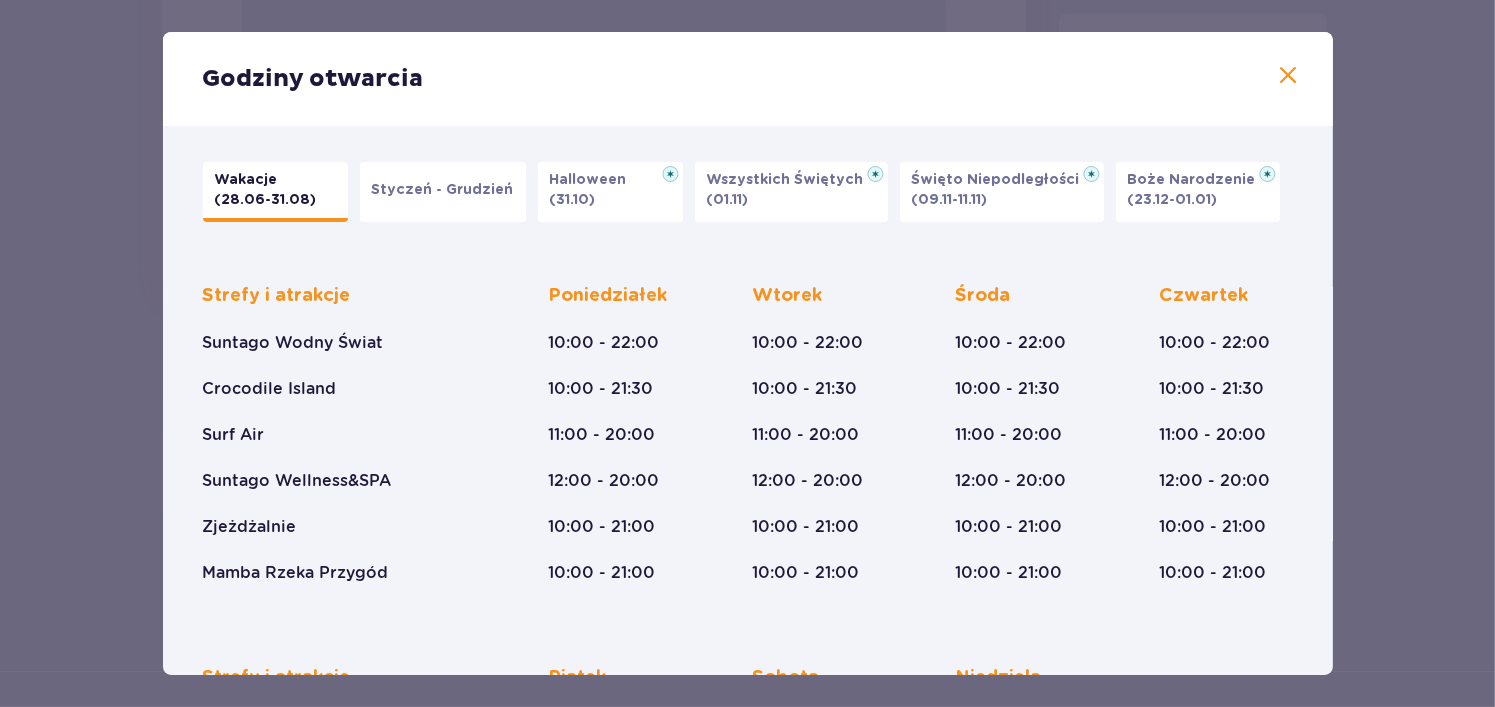 click at bounding box center (1289, 76) 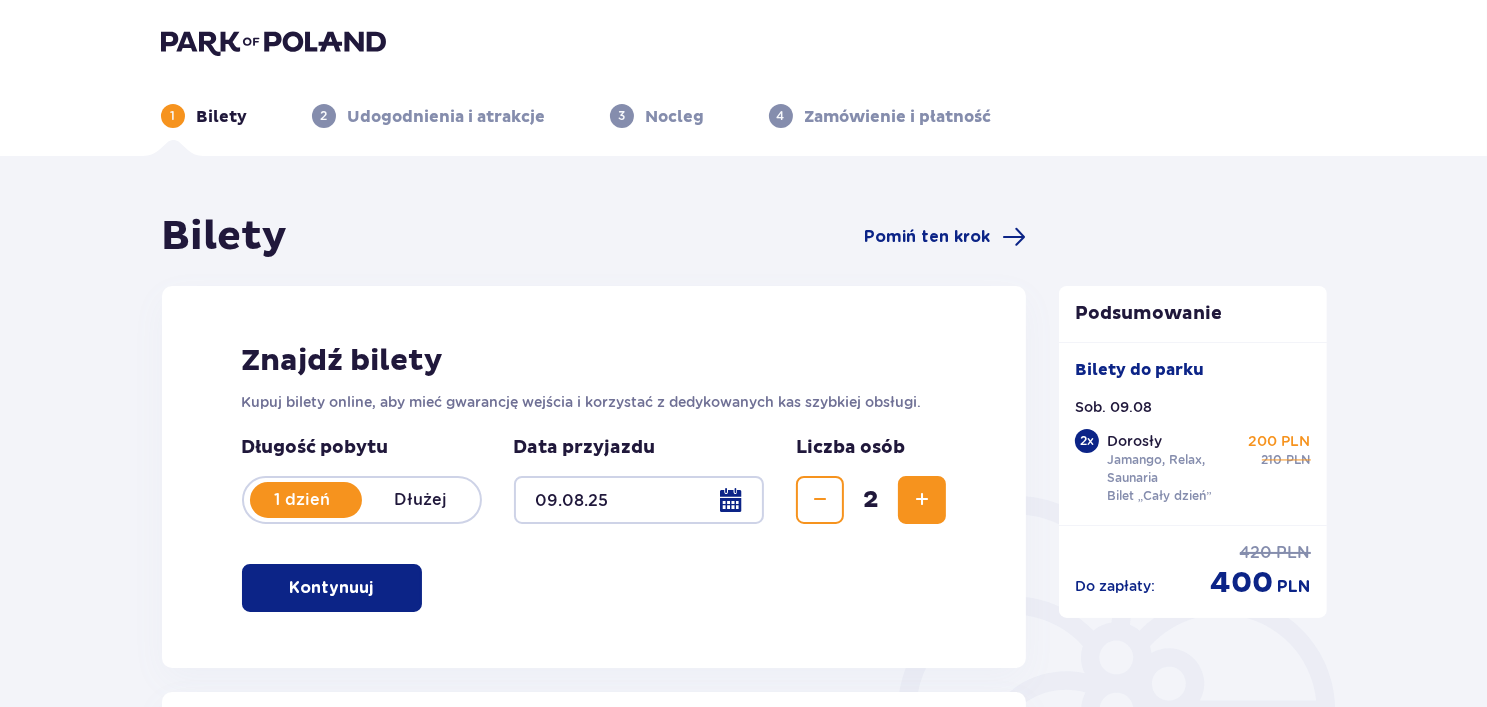 scroll, scrollTop: 0, scrollLeft: 0, axis: both 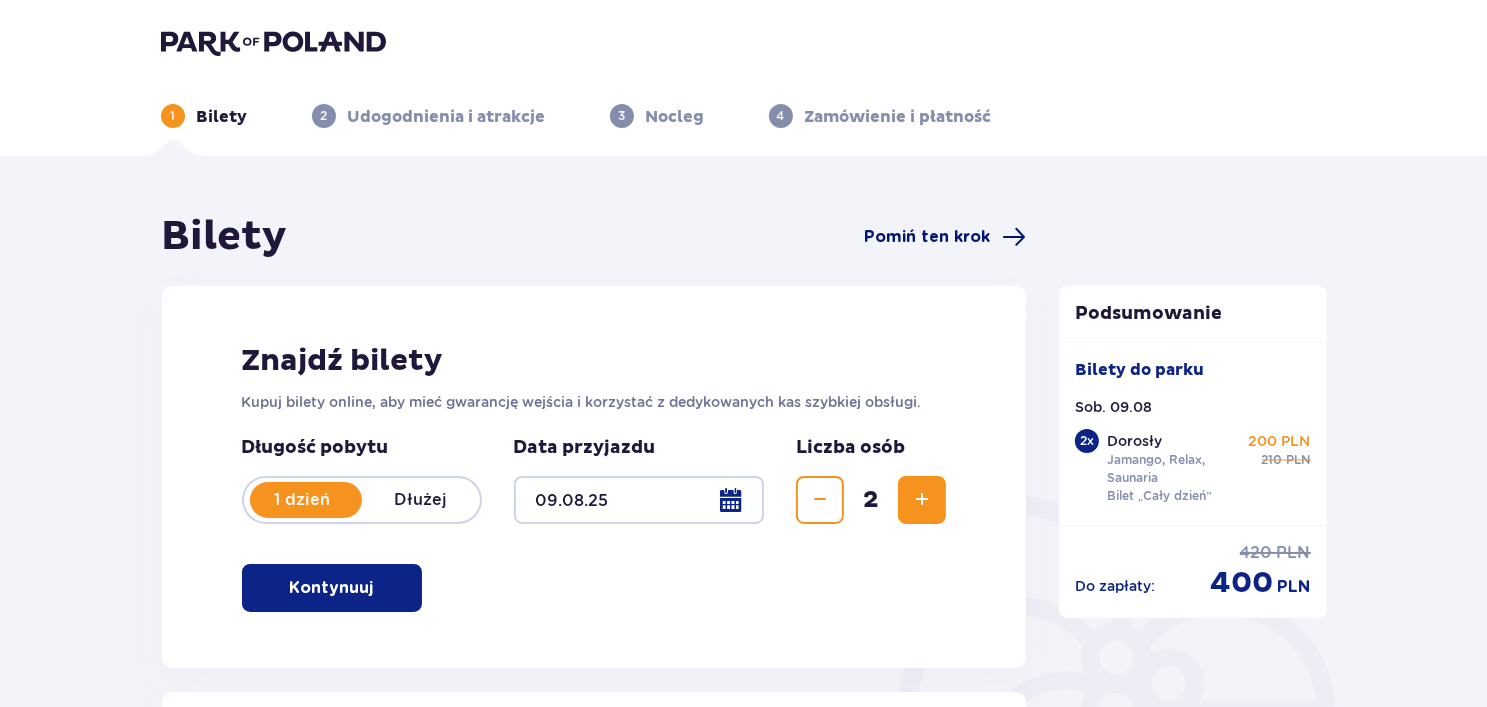 click on "Pomiń ten krok" at bounding box center (927, 237) 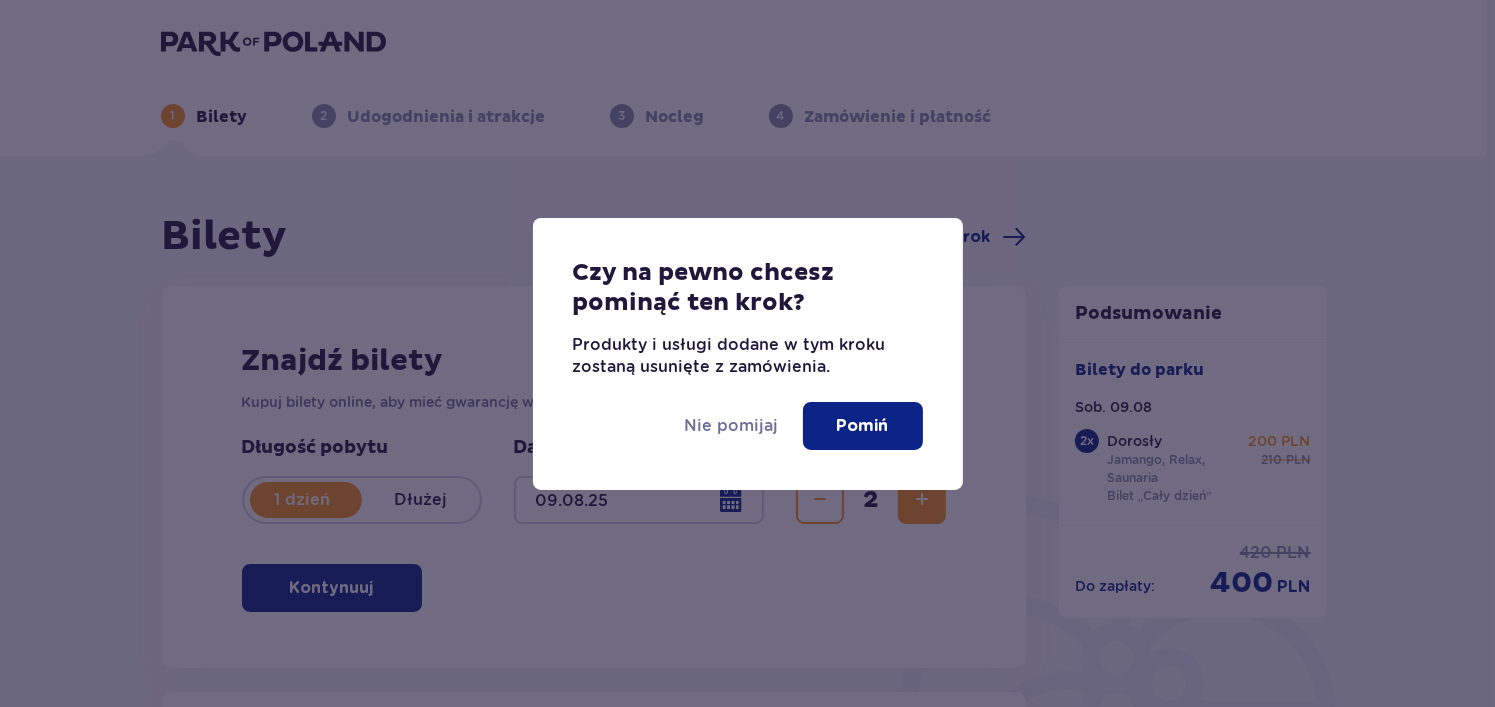 click on "Pomiń" at bounding box center [863, 426] 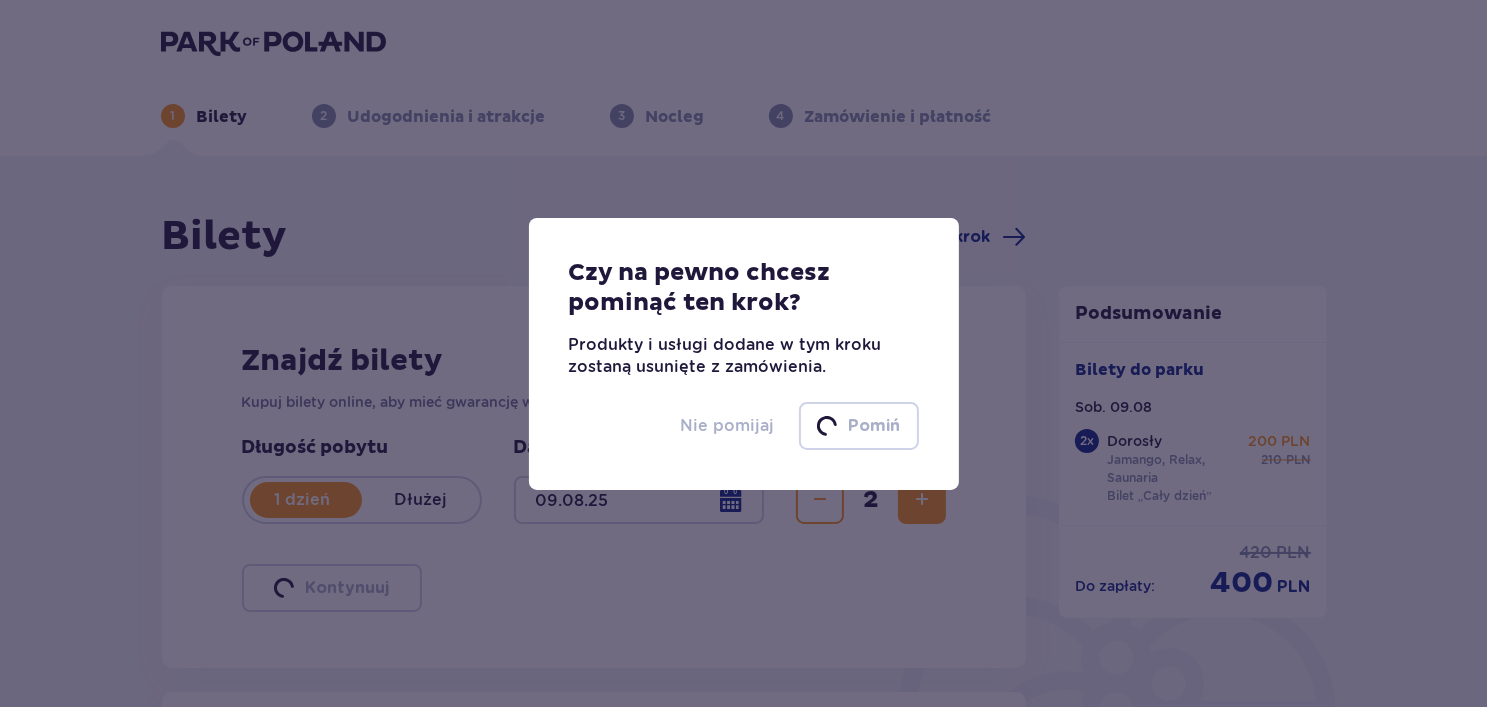 type 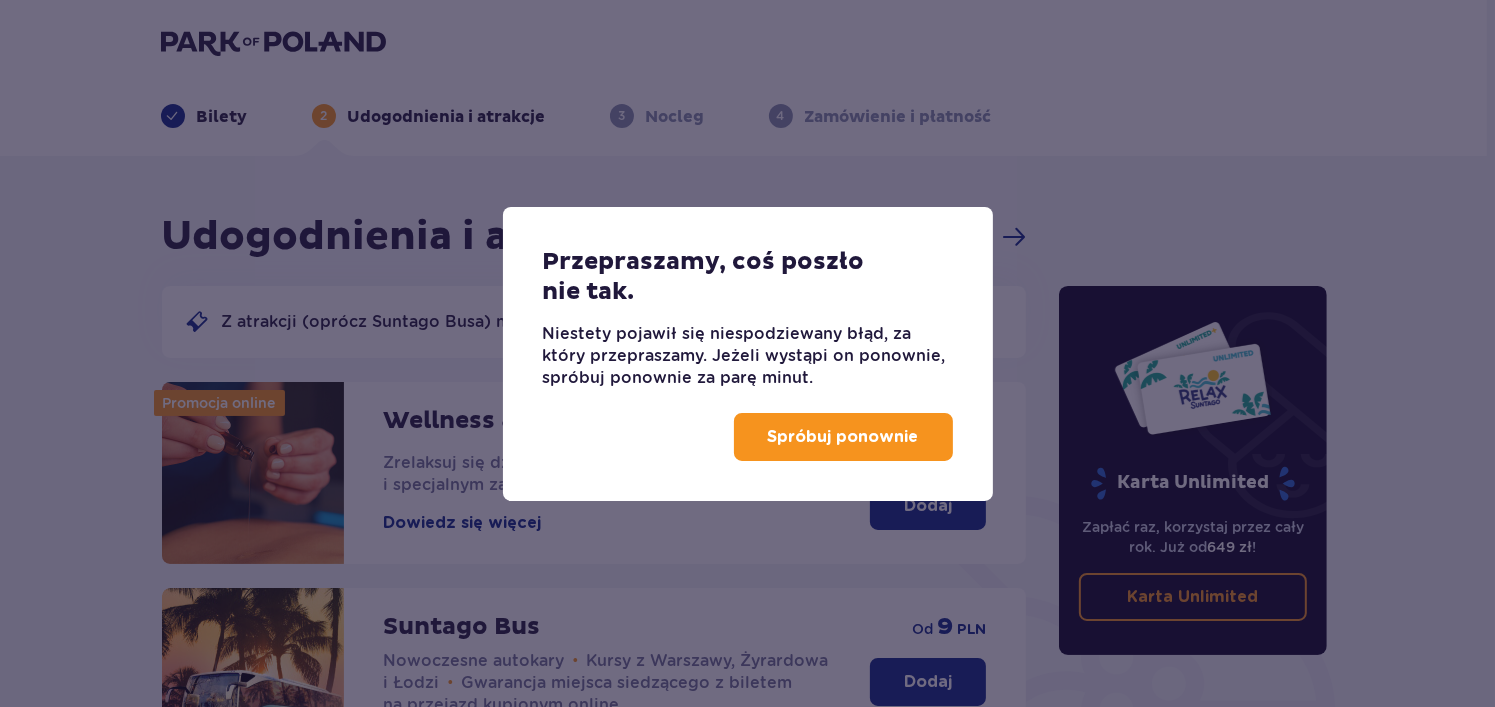 click on "Spróbuj ponownie" at bounding box center [843, 437] 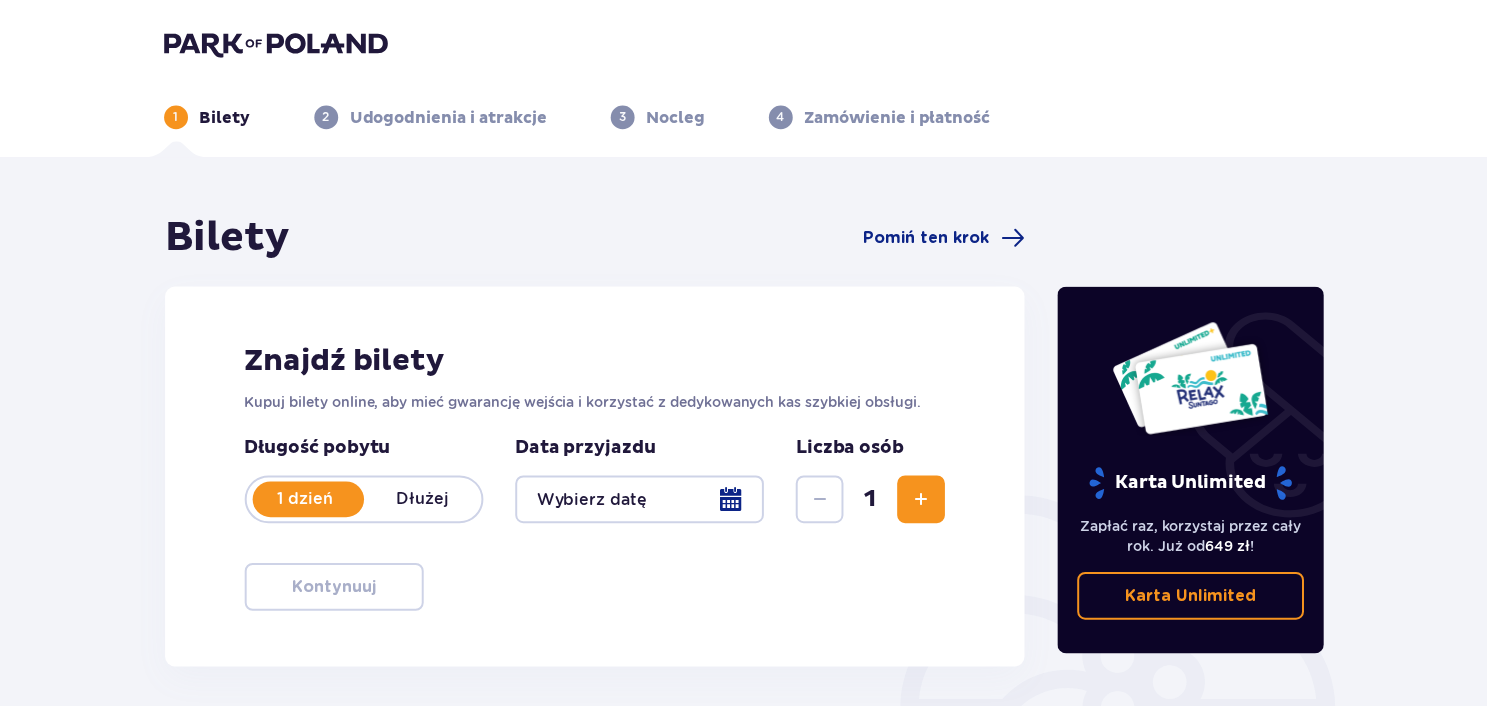 scroll, scrollTop: 0, scrollLeft: 0, axis: both 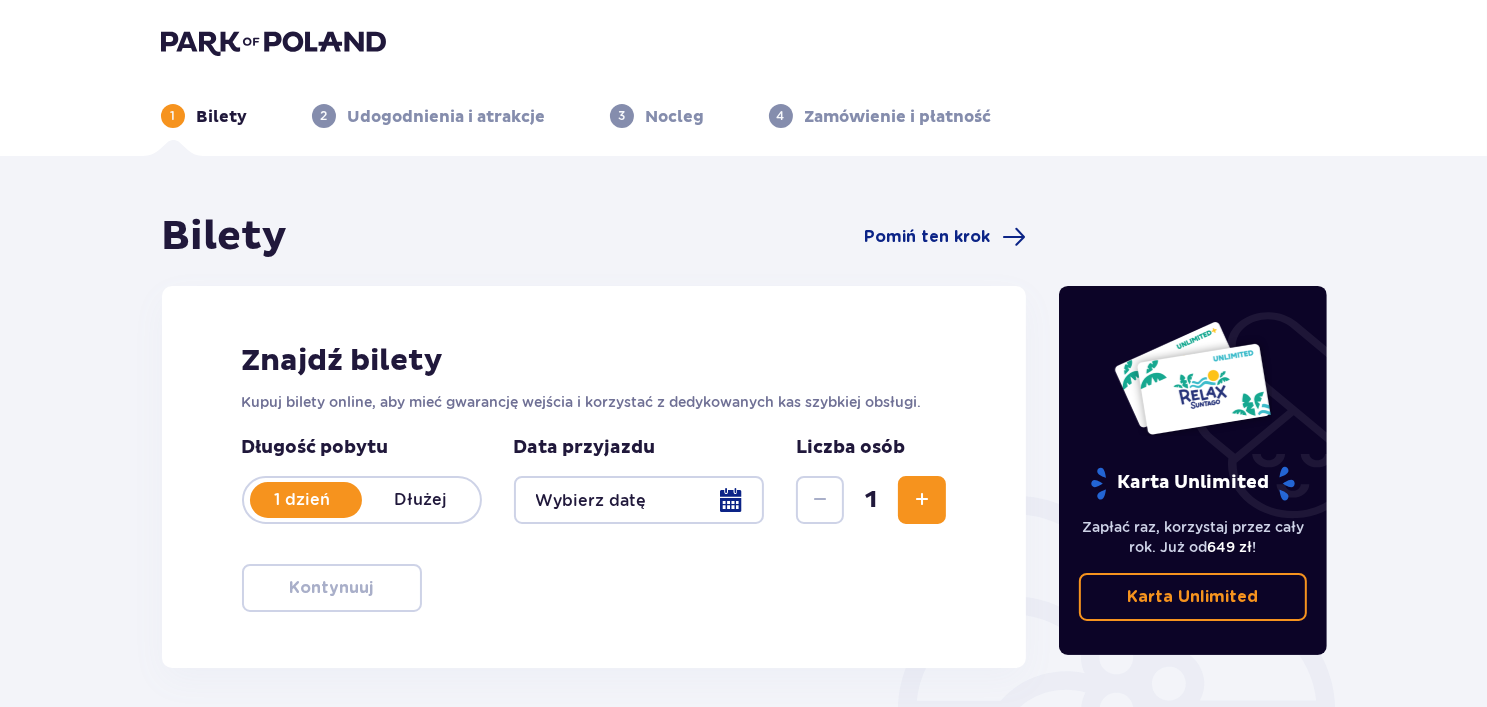 click on "1 Bilety 2 Udogodnienia i atrakcje 3 Nocleg 4 Zamówienie i płatność" at bounding box center (744, 92) 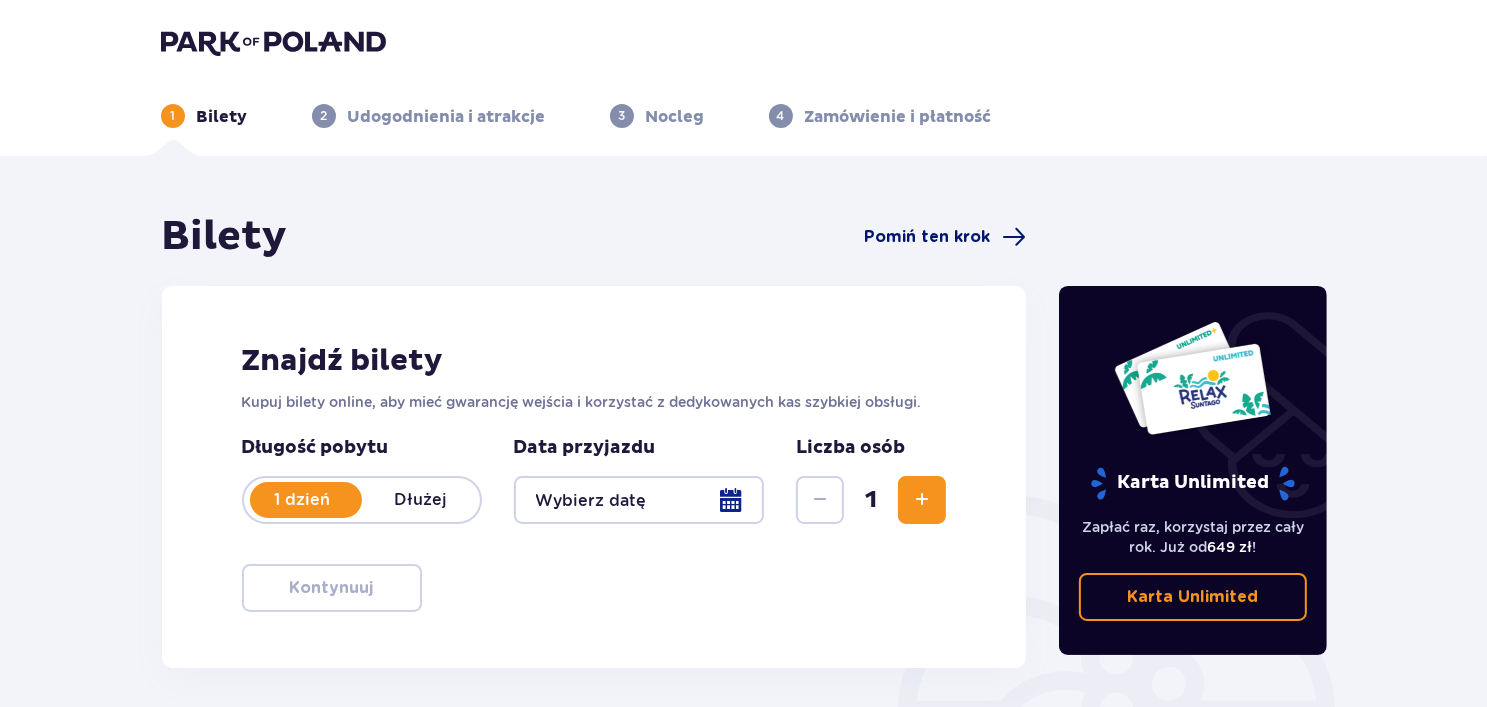 click on "Pomiń ten krok" at bounding box center [927, 237] 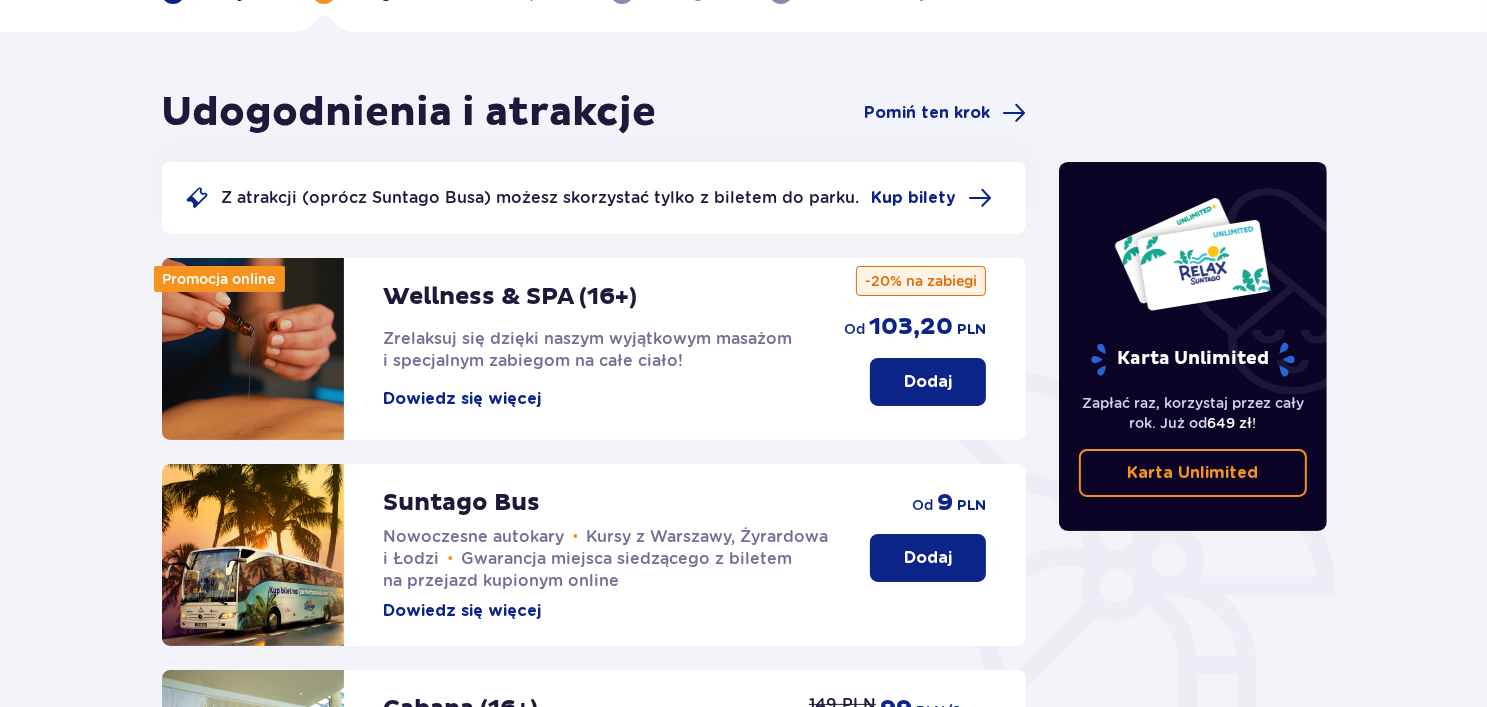 scroll, scrollTop: 0, scrollLeft: 0, axis: both 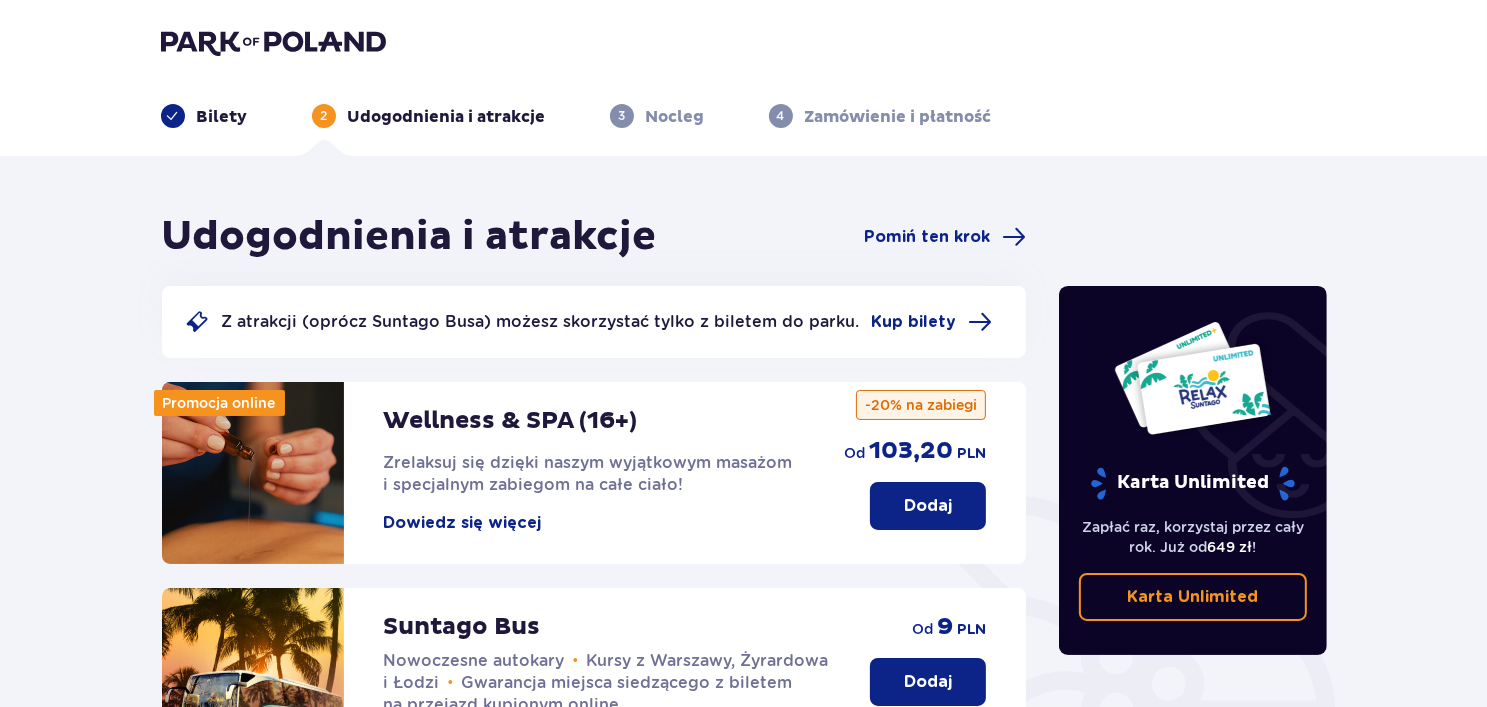 click on "3" at bounding box center (622, 116) 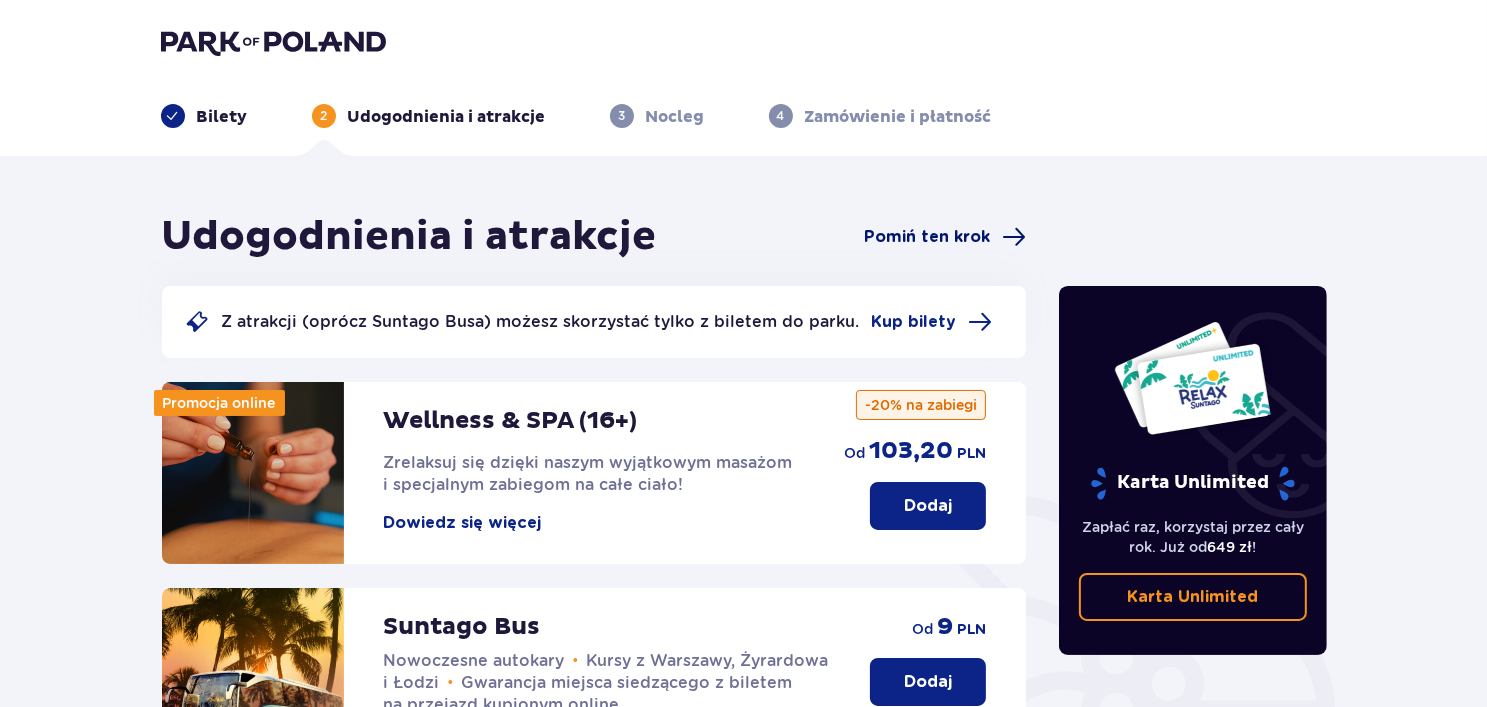 click on "Pomiń ten krok" at bounding box center [927, 237] 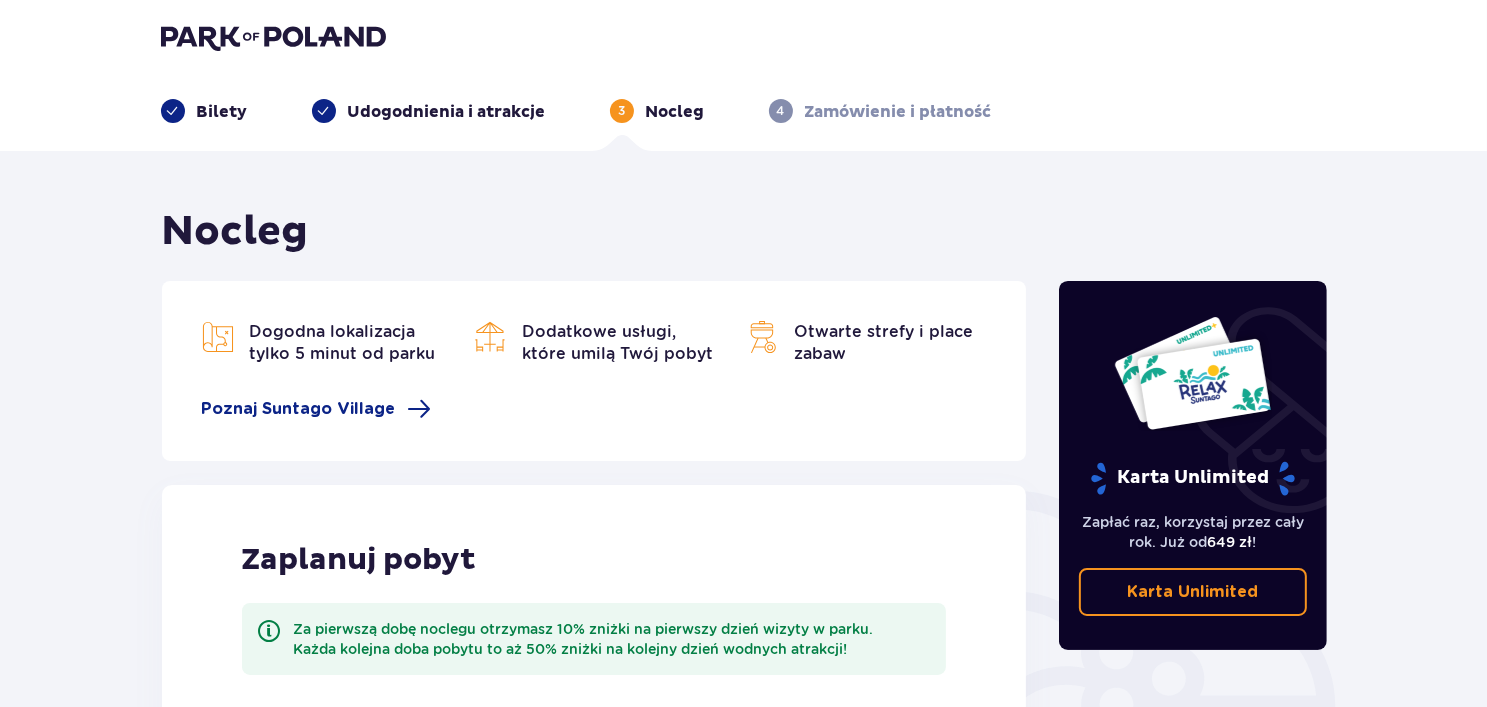 scroll, scrollTop: 0, scrollLeft: 0, axis: both 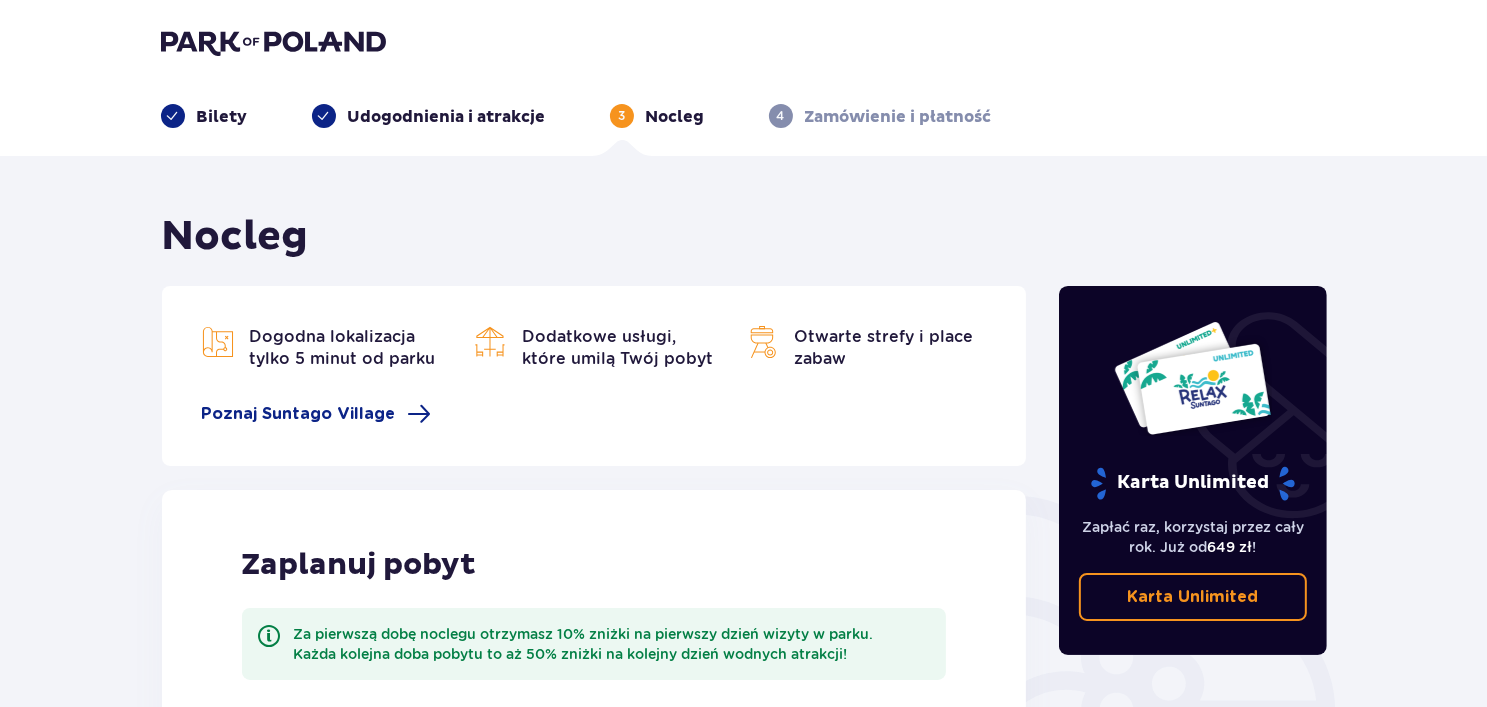 click on "Zamówienie i płatność" at bounding box center (898, 117) 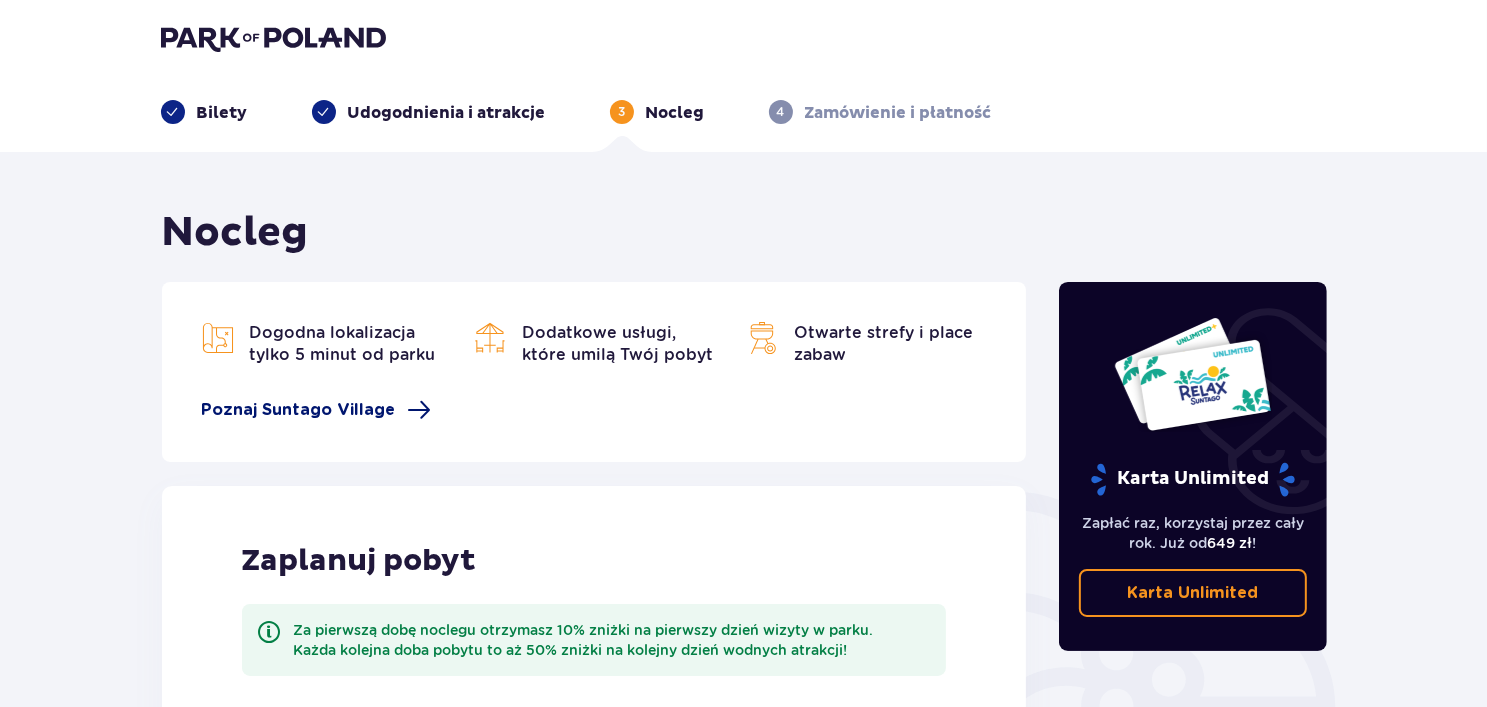 scroll, scrollTop: 0, scrollLeft: 0, axis: both 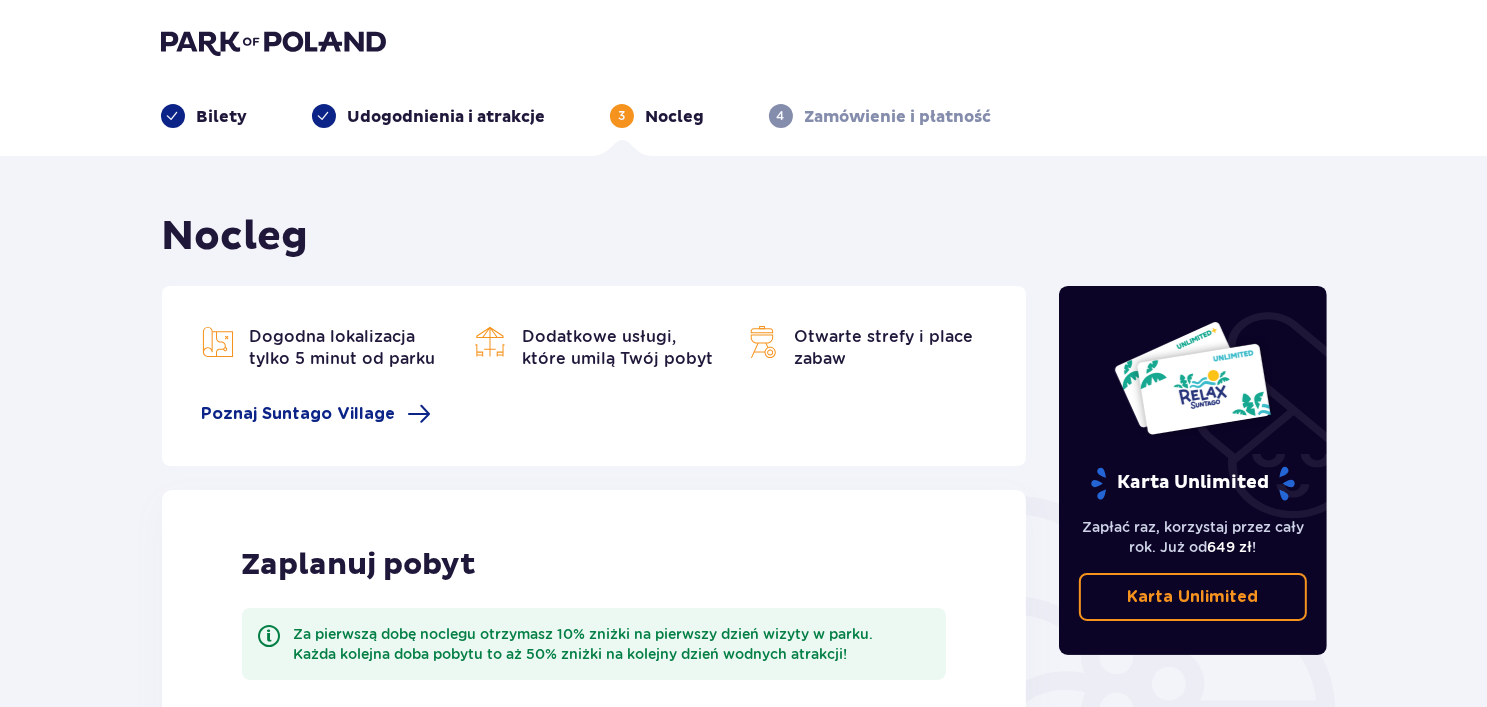 click on "4" at bounding box center [781, 116] 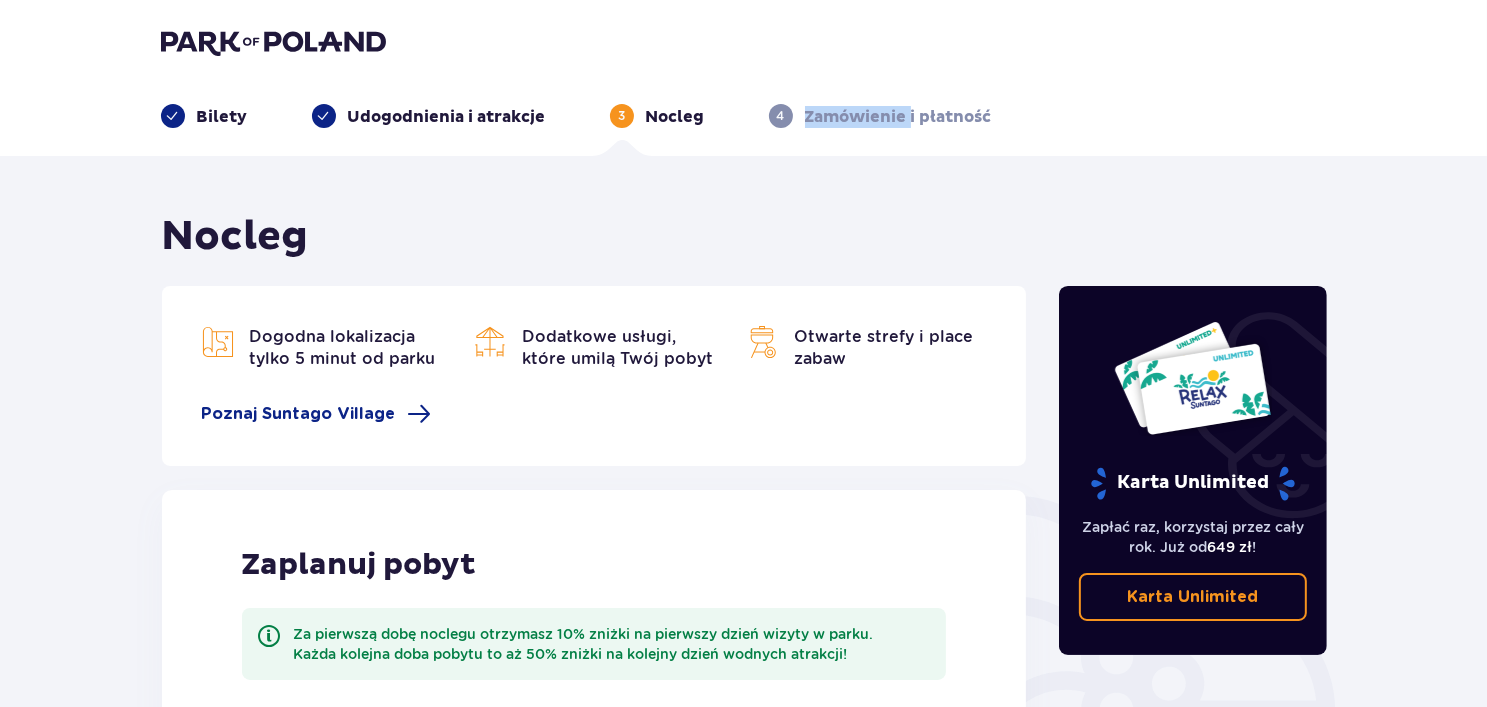 click on "Zamówienie i płatność" at bounding box center [898, 117] 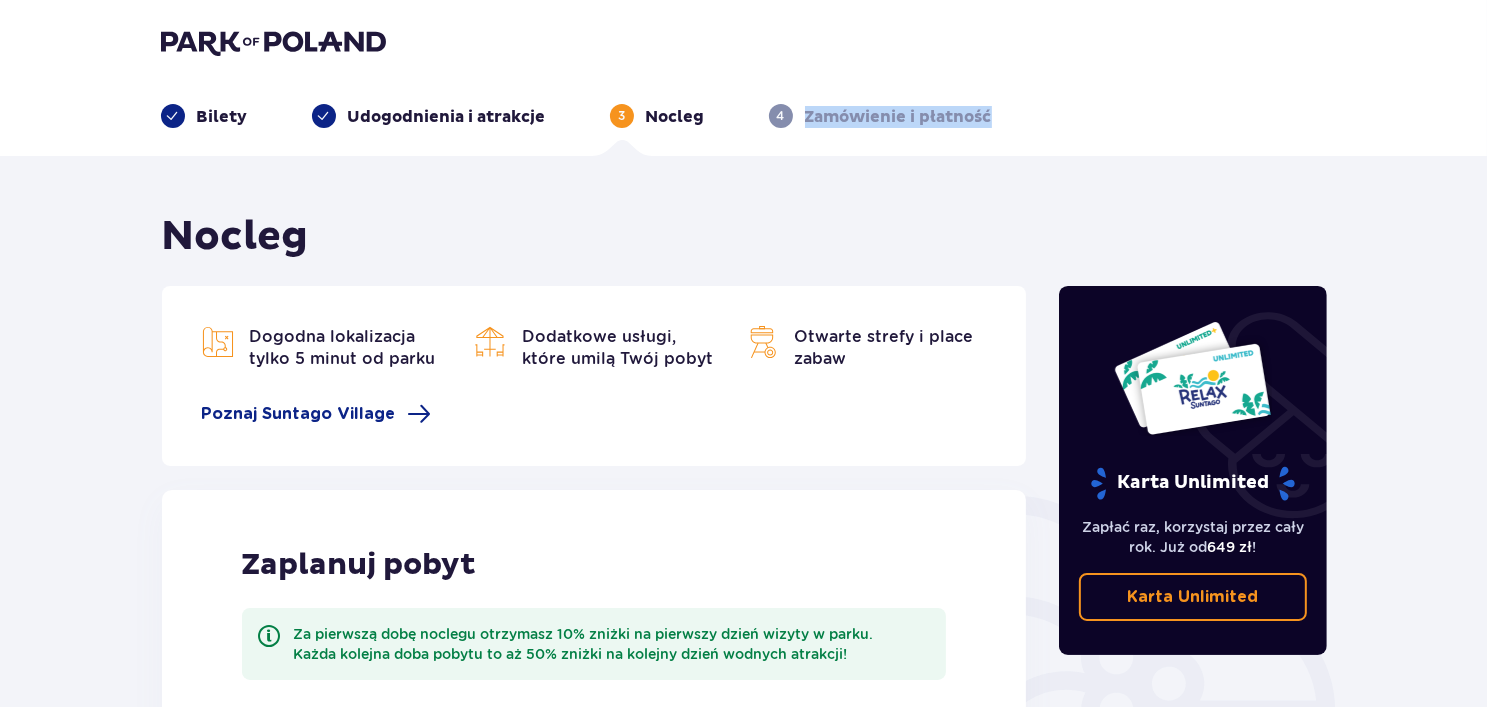 click on "Zamówienie i płatność" at bounding box center [898, 117] 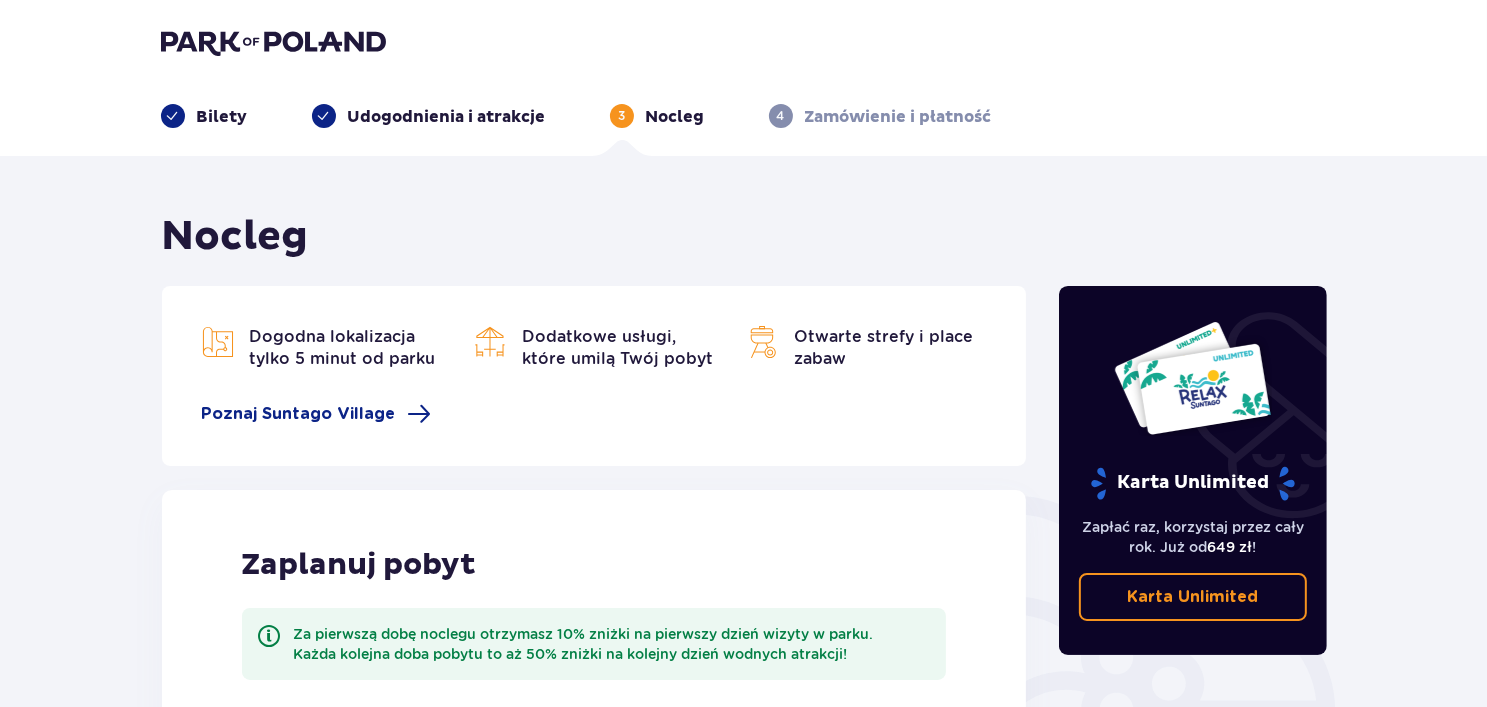 click on "Udogodnienia i atrakcje" at bounding box center [429, 116] 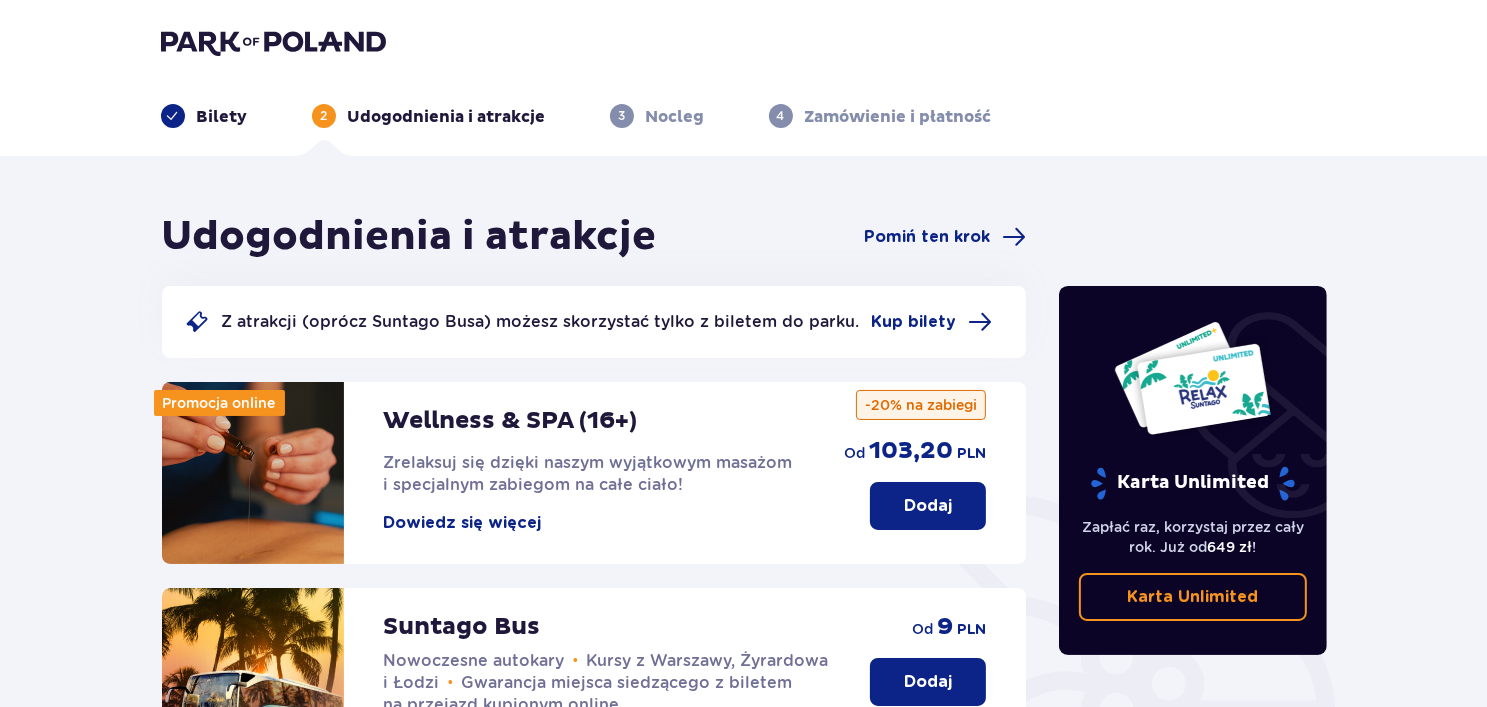click on "4 Zamówienie i płatność" at bounding box center (880, 116) 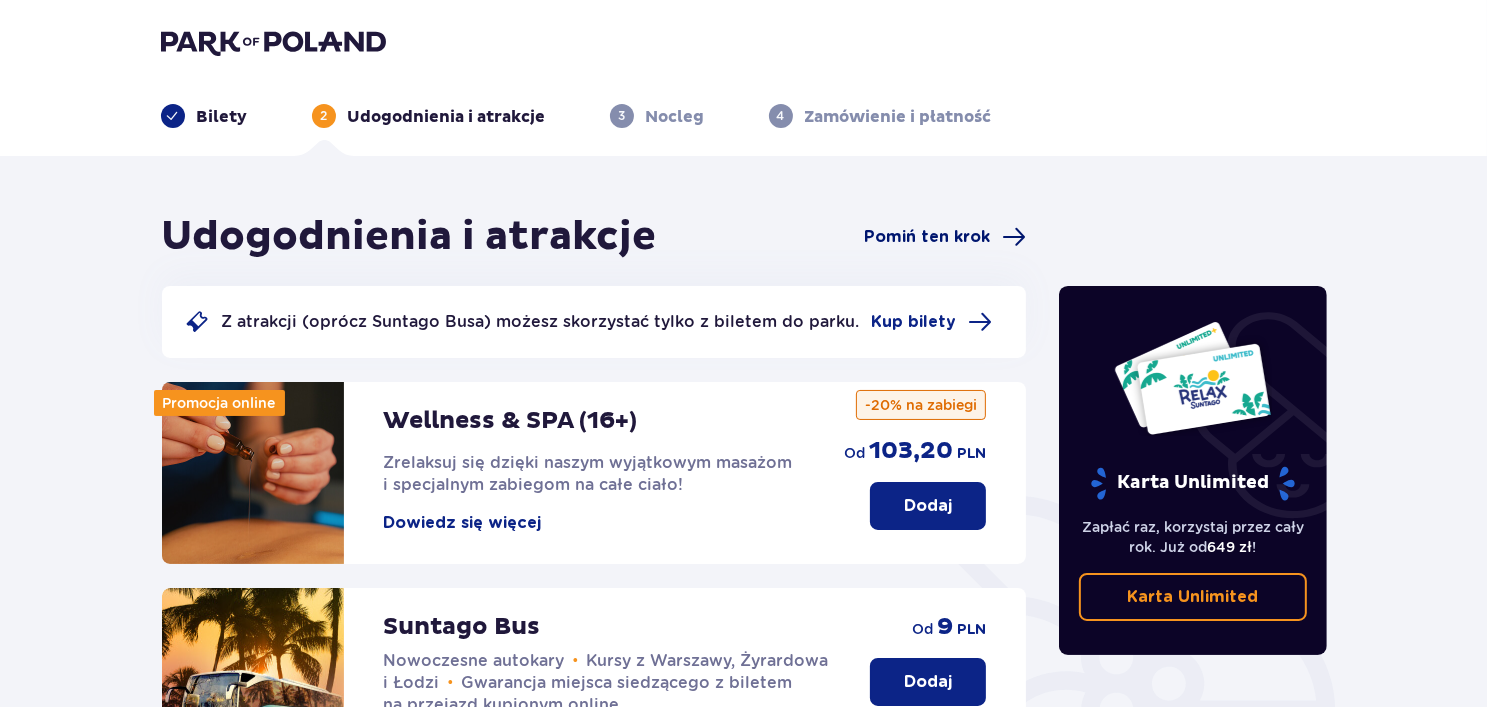 click on "Pomiń ten krok" at bounding box center [945, 237] 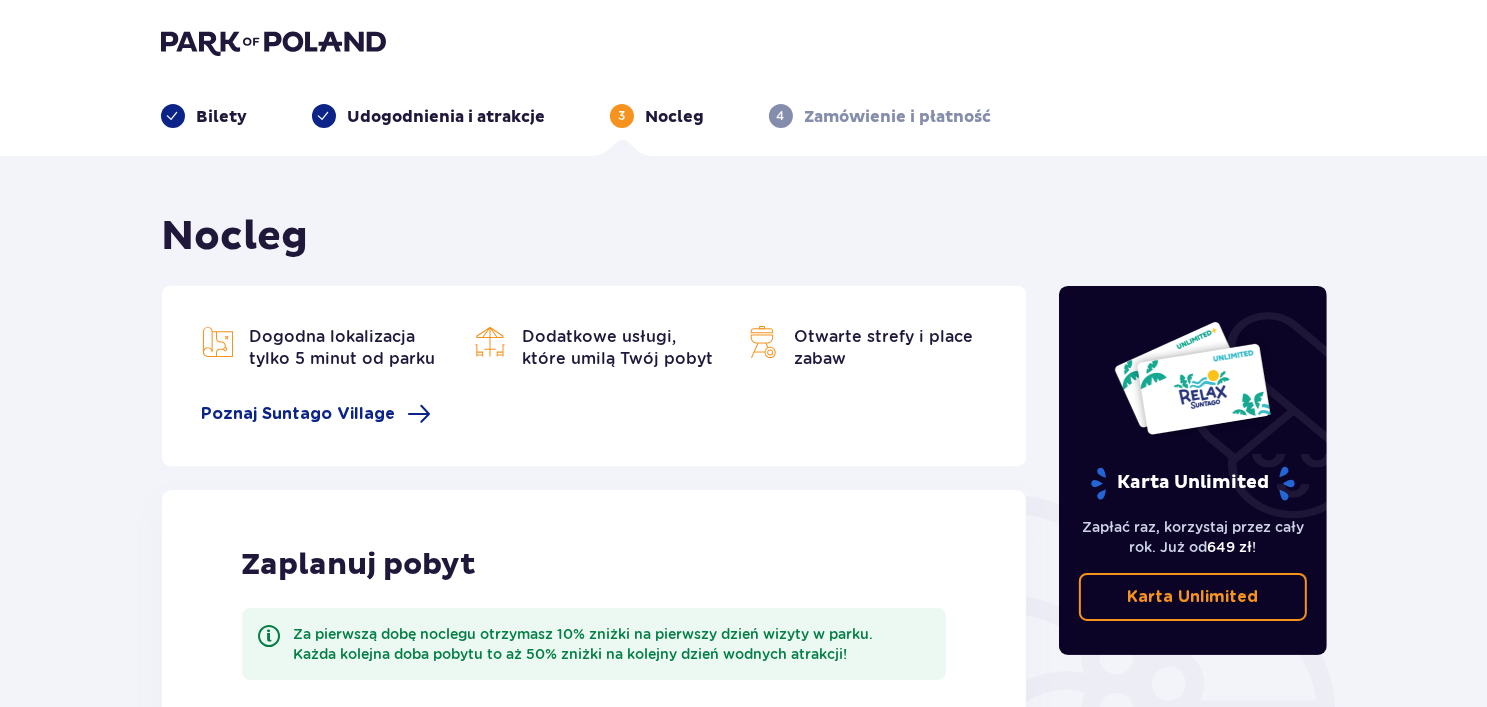scroll, scrollTop: 200, scrollLeft: 0, axis: vertical 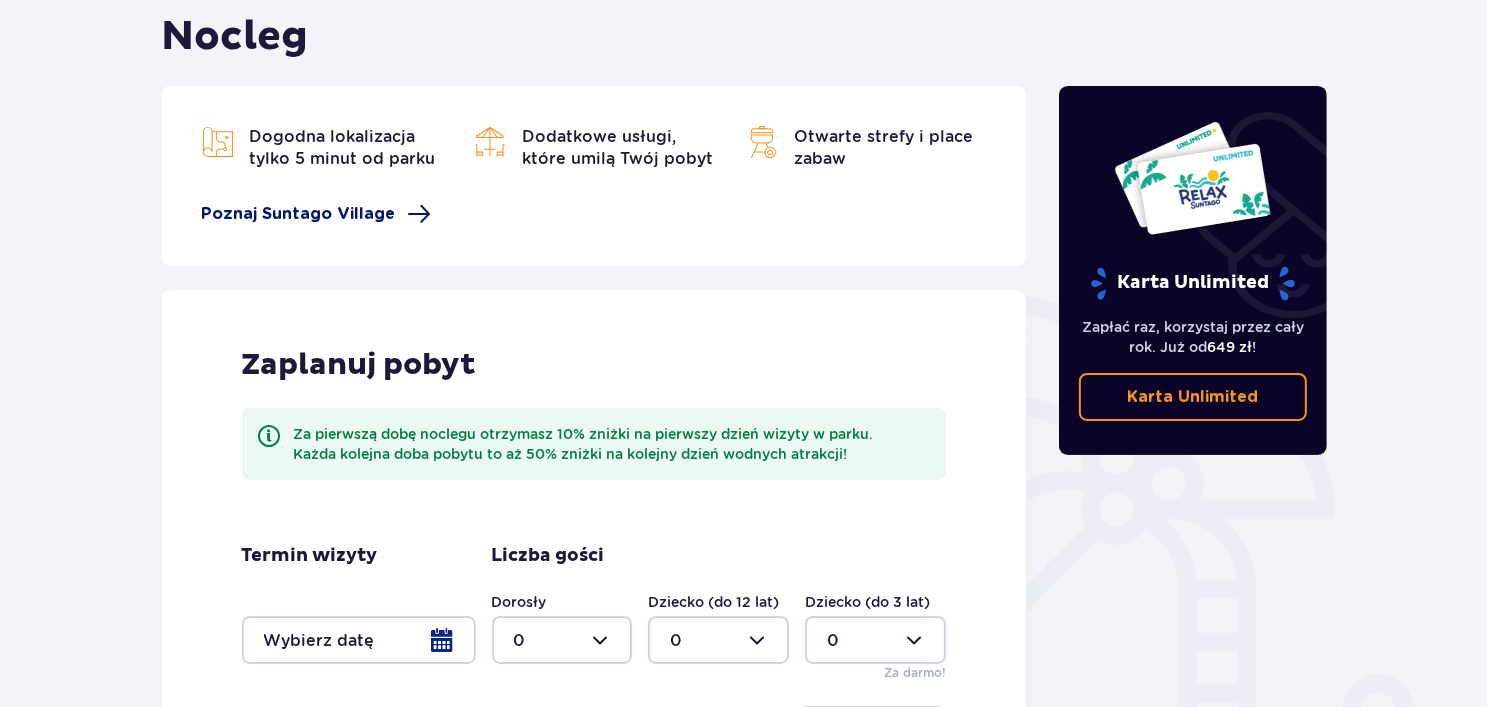 click on "Poznaj Suntago Village" at bounding box center (299, 214) 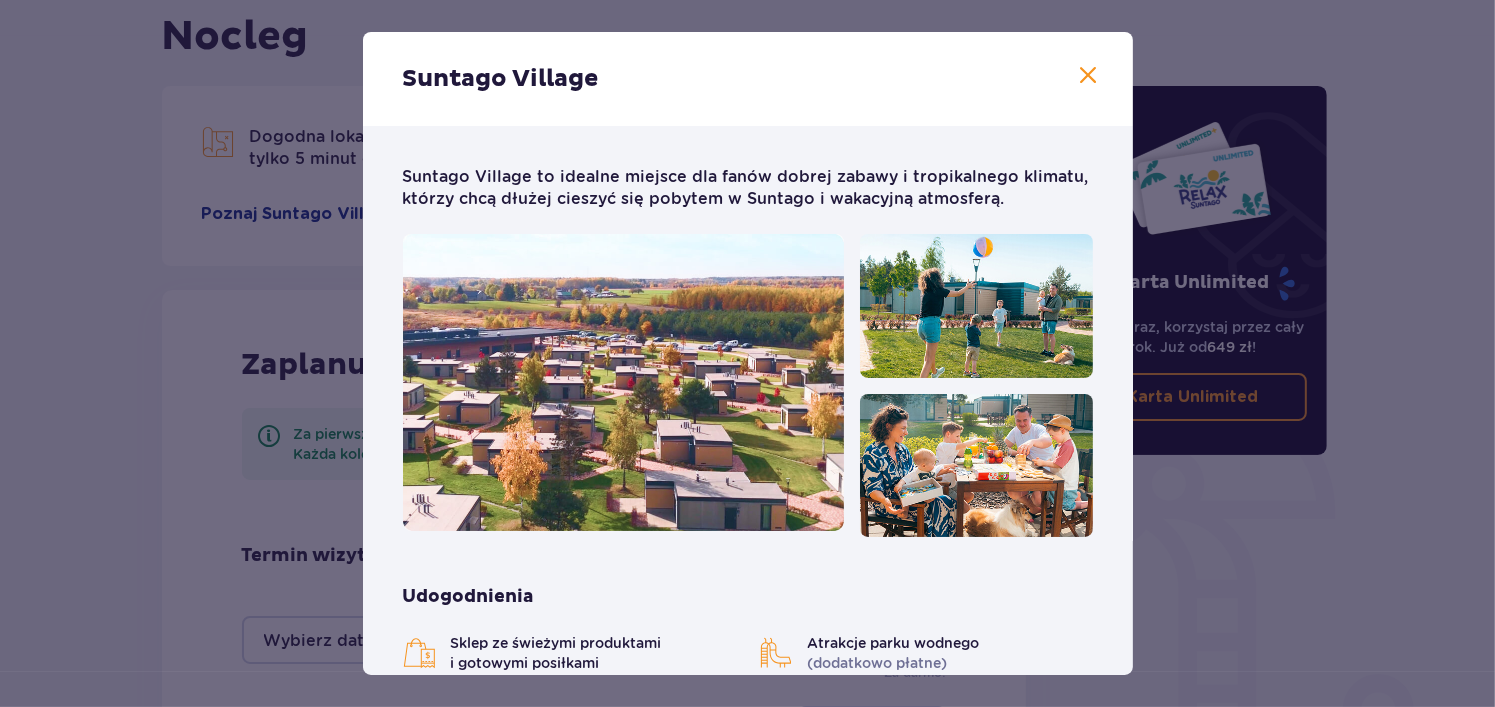 click at bounding box center (1089, 76) 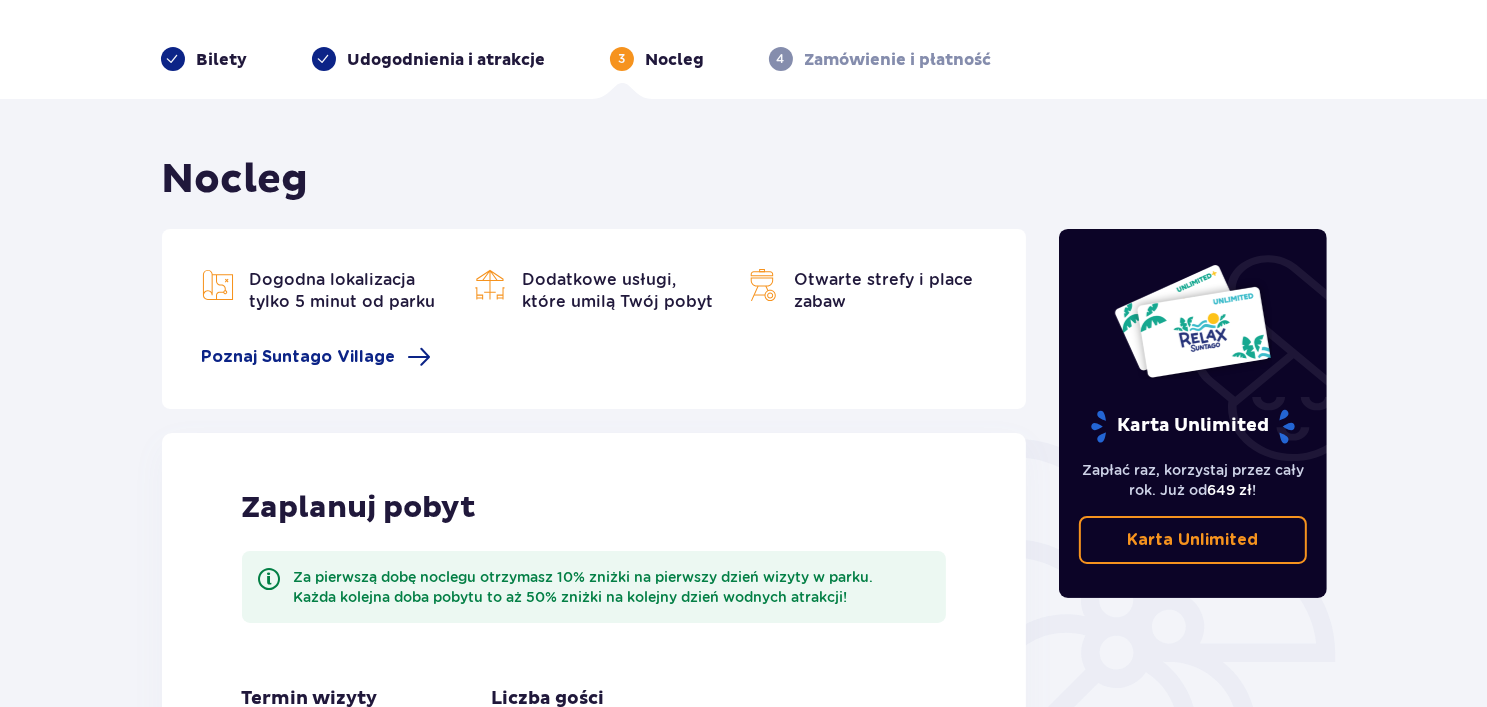 scroll, scrollTop: 23, scrollLeft: 0, axis: vertical 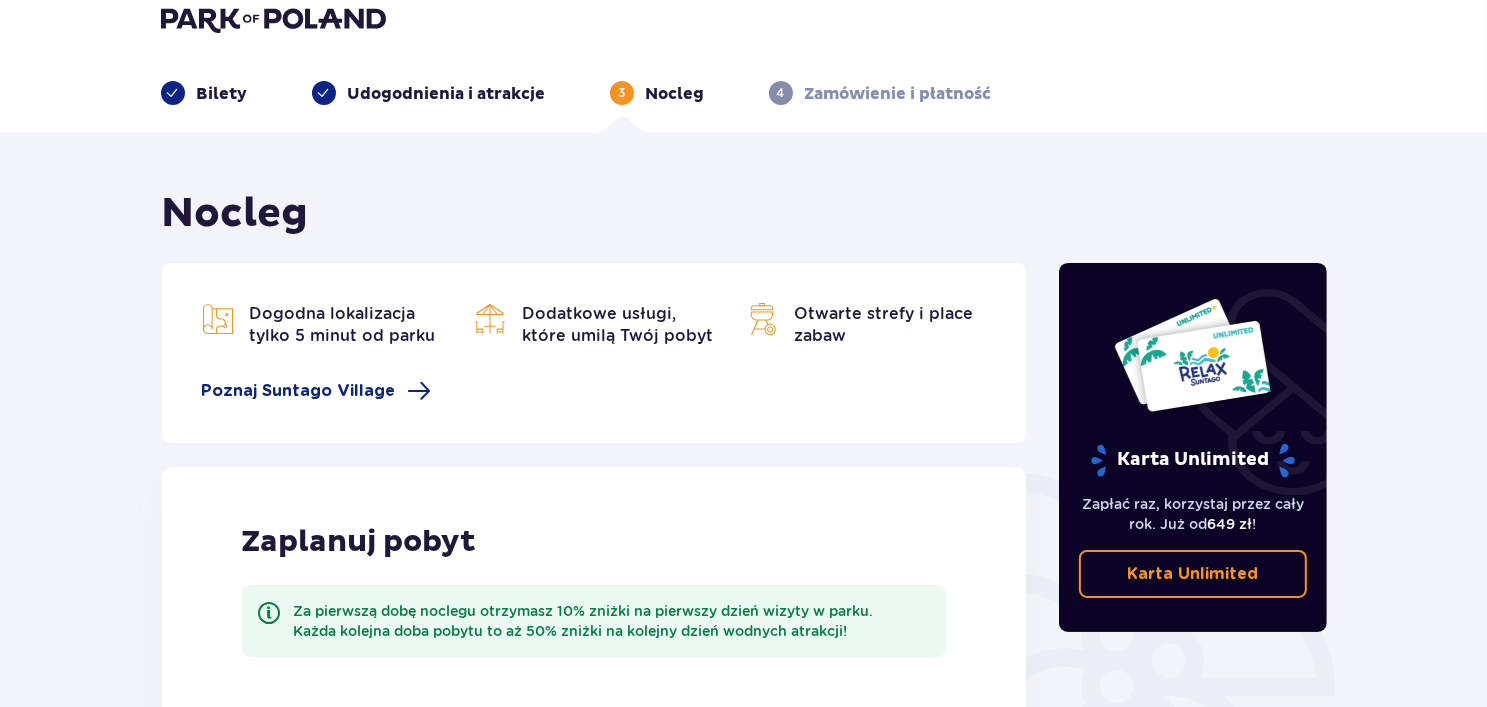 click on "Dogodna lokalizacja tylko 5 minut od parku   Dodatkowe usługi, które umilą Twój pobyt   Otwarte strefy i place zabaw   Poznaj Suntago Village" at bounding box center [594, 353] 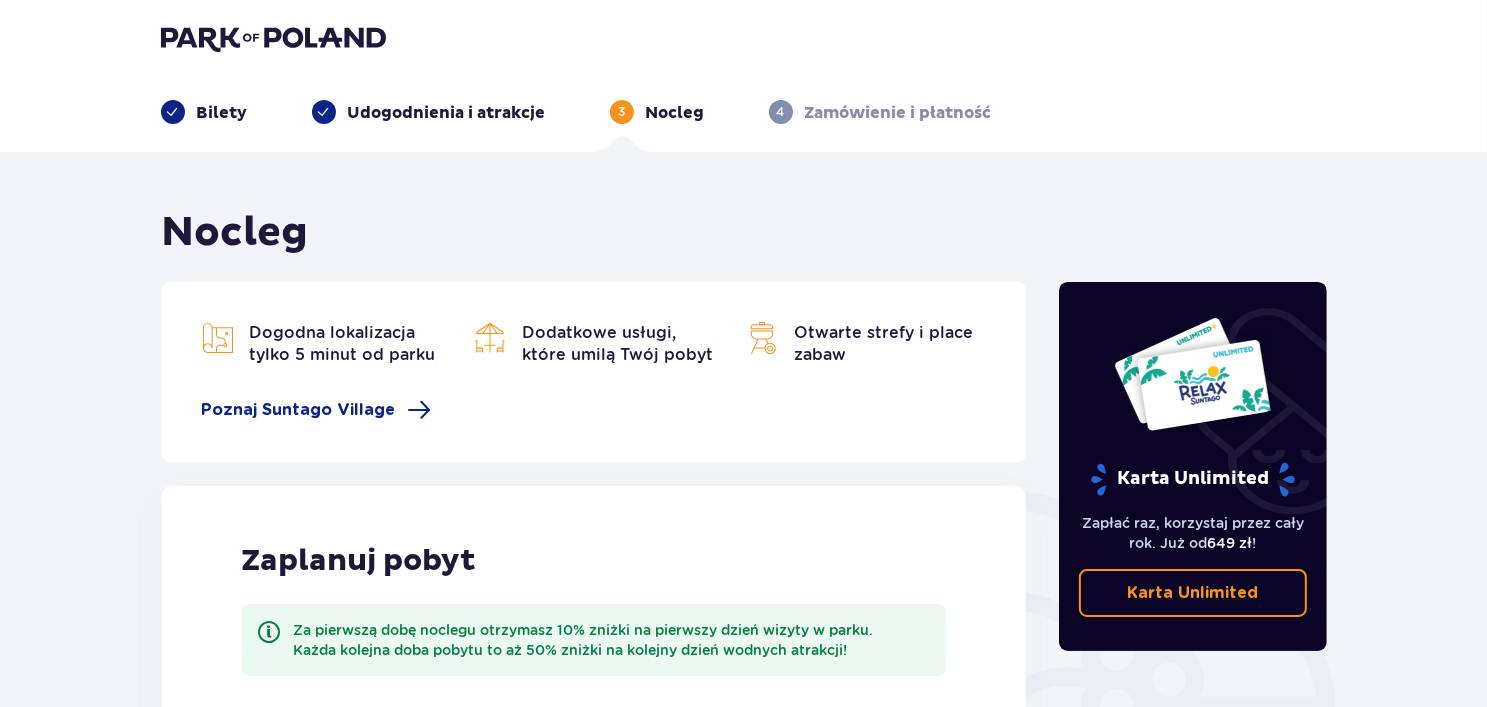 scroll, scrollTop: 0, scrollLeft: 0, axis: both 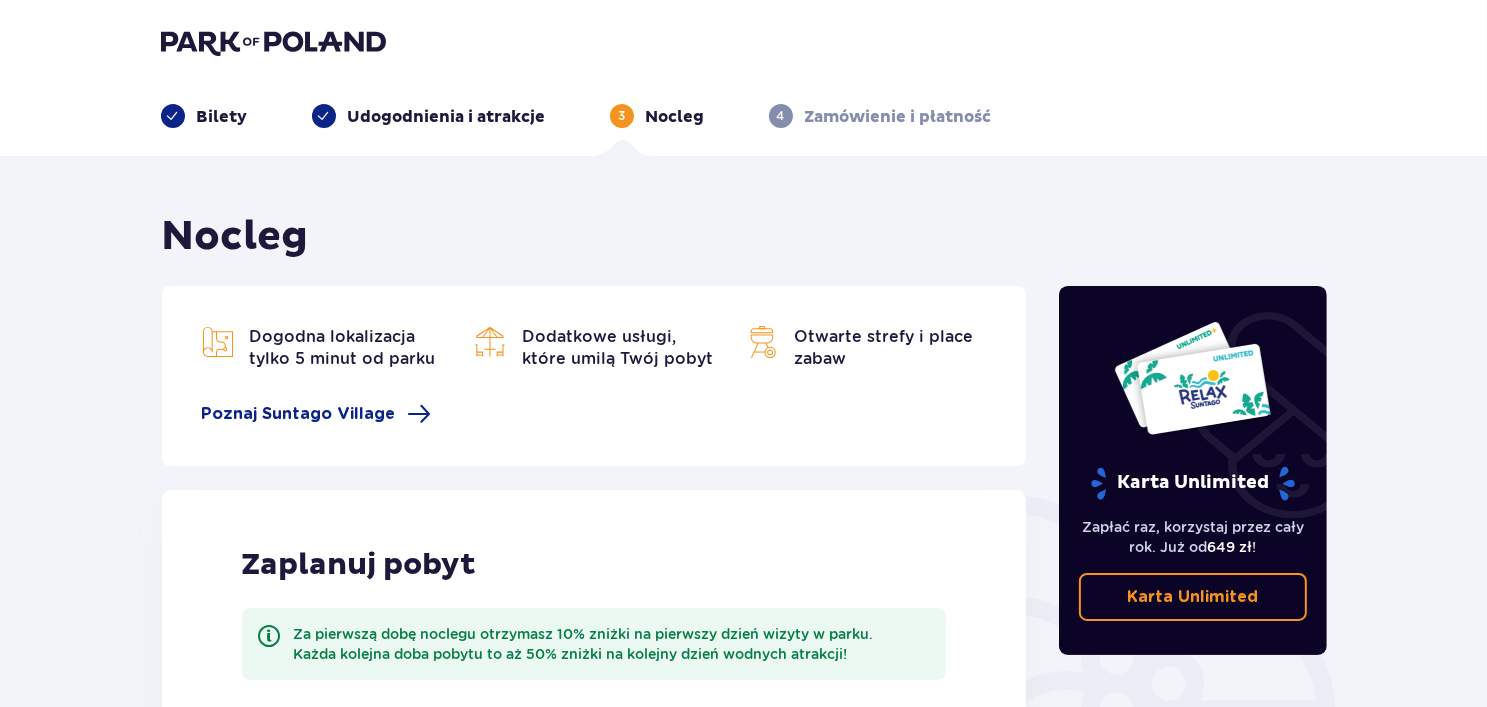click on "Bilety Udogodnienia i atrakcje 3 Nocleg 4 Zamówienie i płatność" at bounding box center [743, 78] 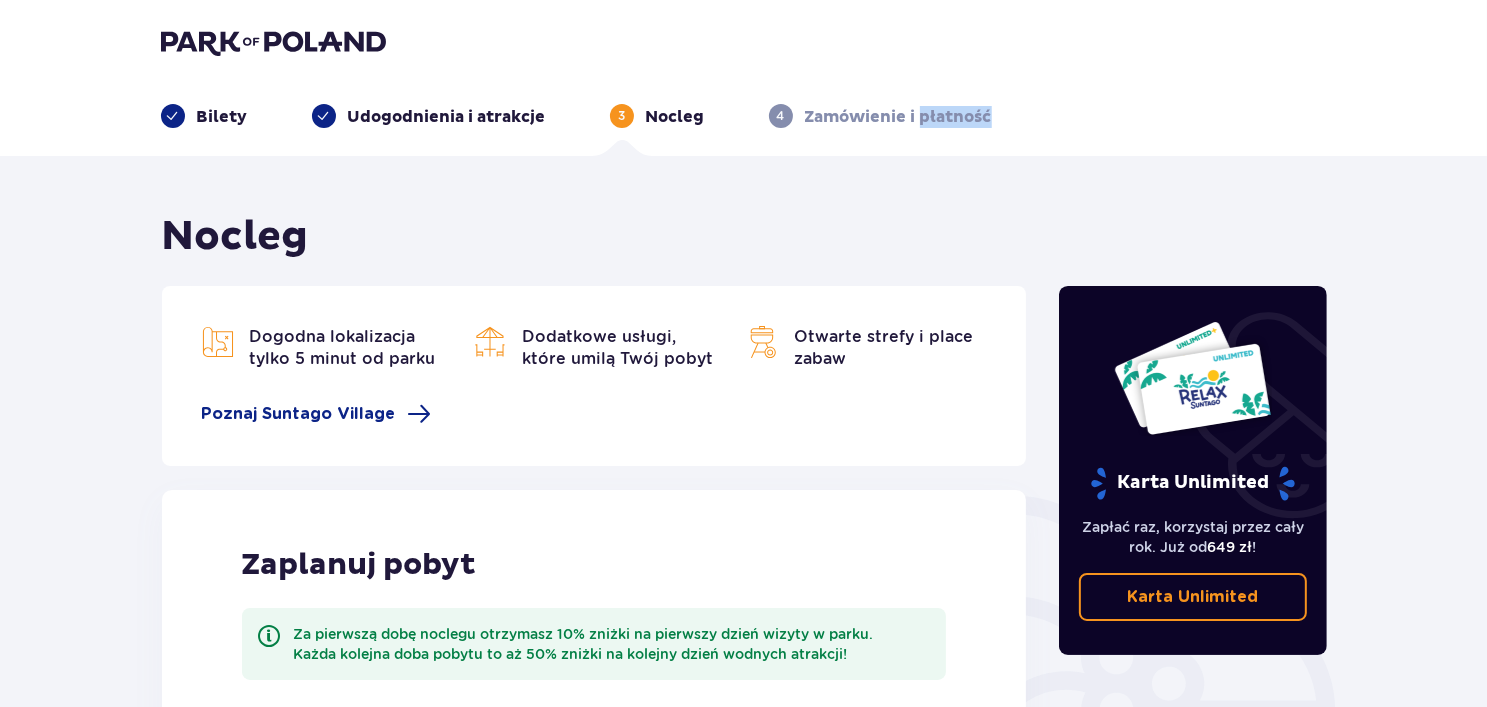 click on "Zamówienie i płatność" at bounding box center [898, 117] 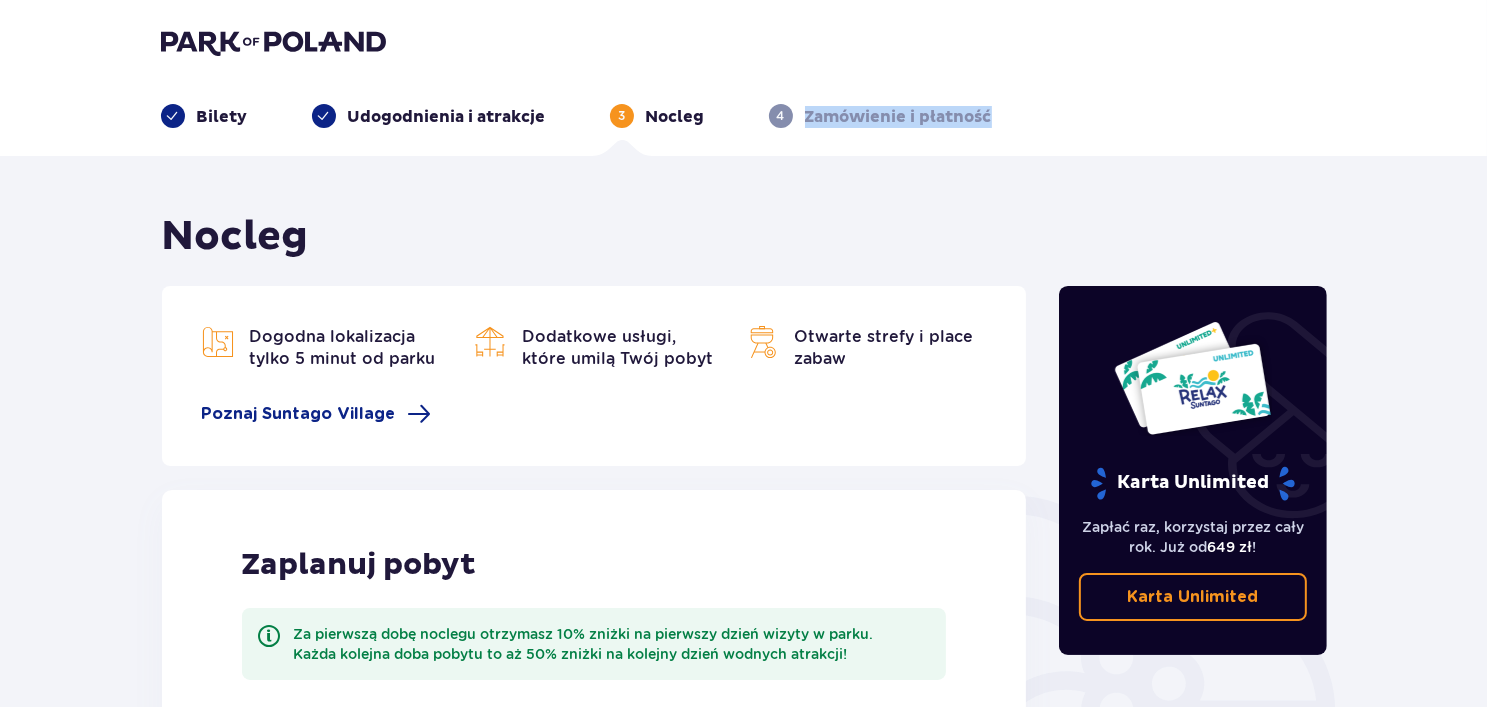 click on "Zamówienie i płatność" at bounding box center (898, 117) 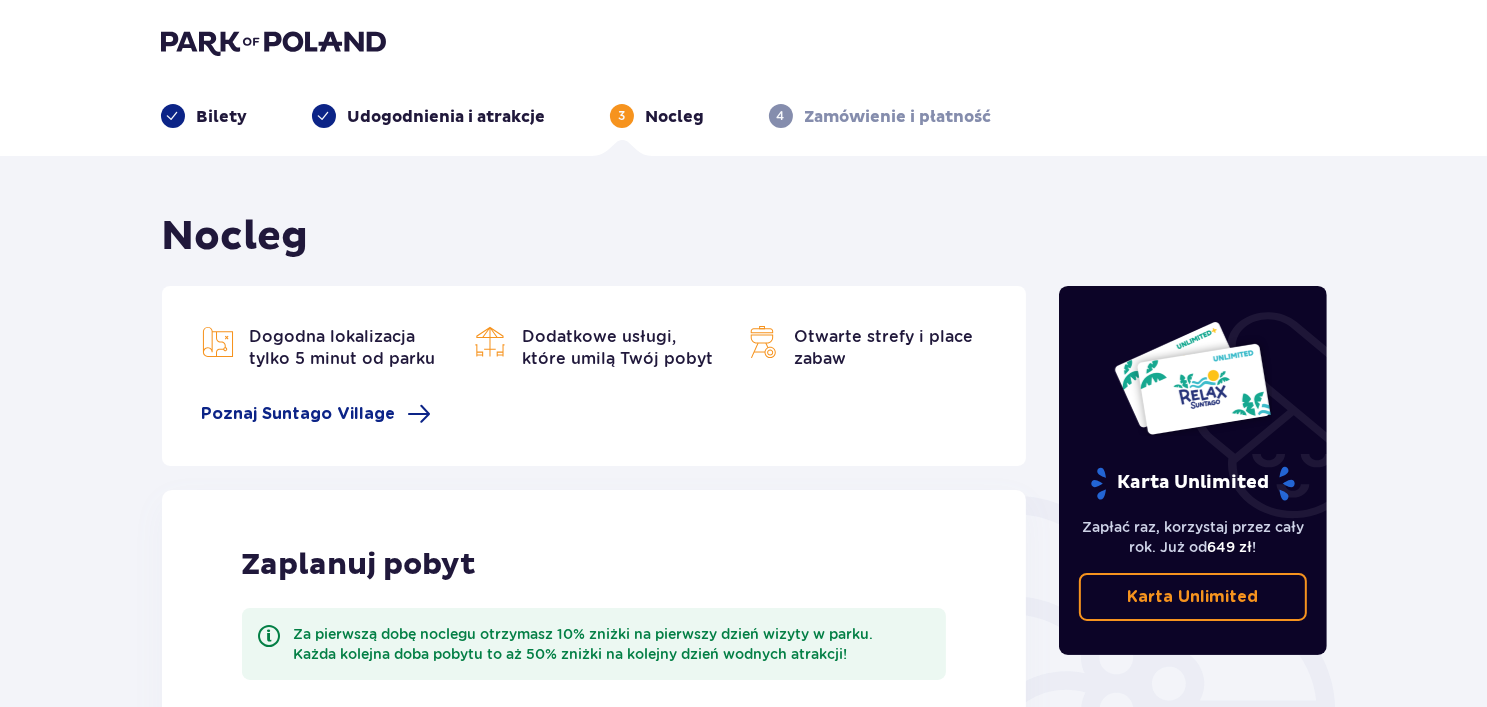click on "Bilety" at bounding box center [222, 117] 